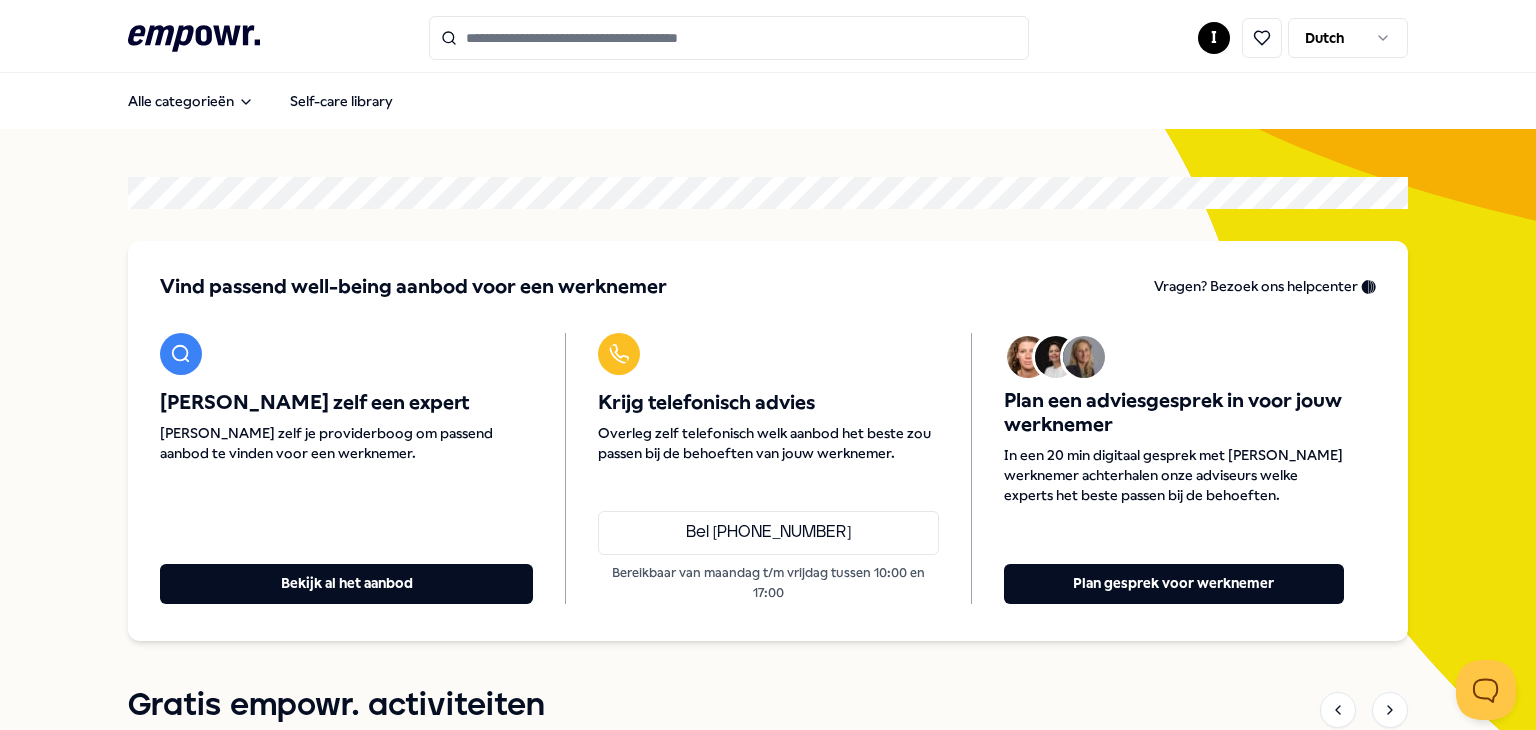 scroll, scrollTop: 0, scrollLeft: 0, axis: both 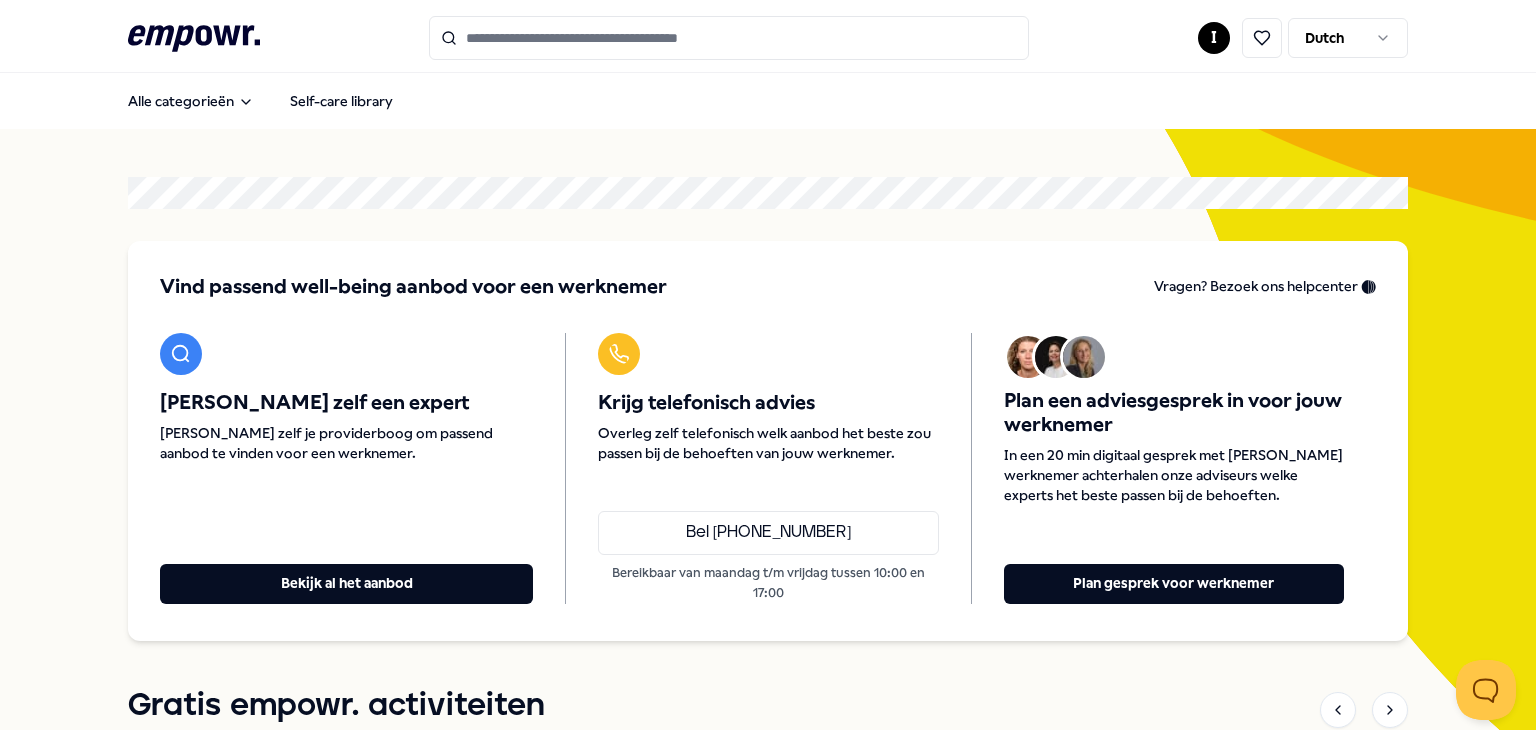 click at bounding box center (729, 38) 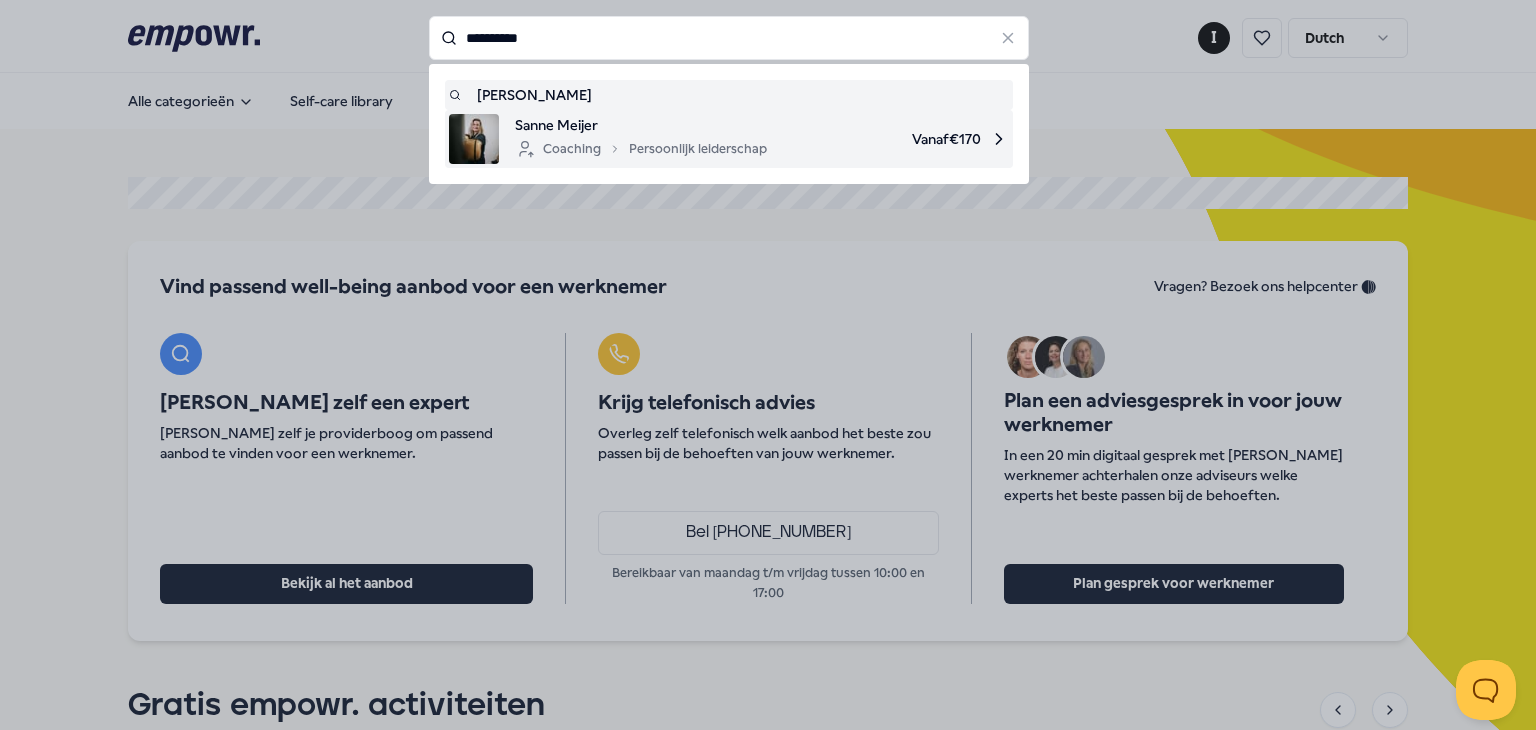 click on "Coaching Persoonlijk leiderschap" at bounding box center [641, 149] 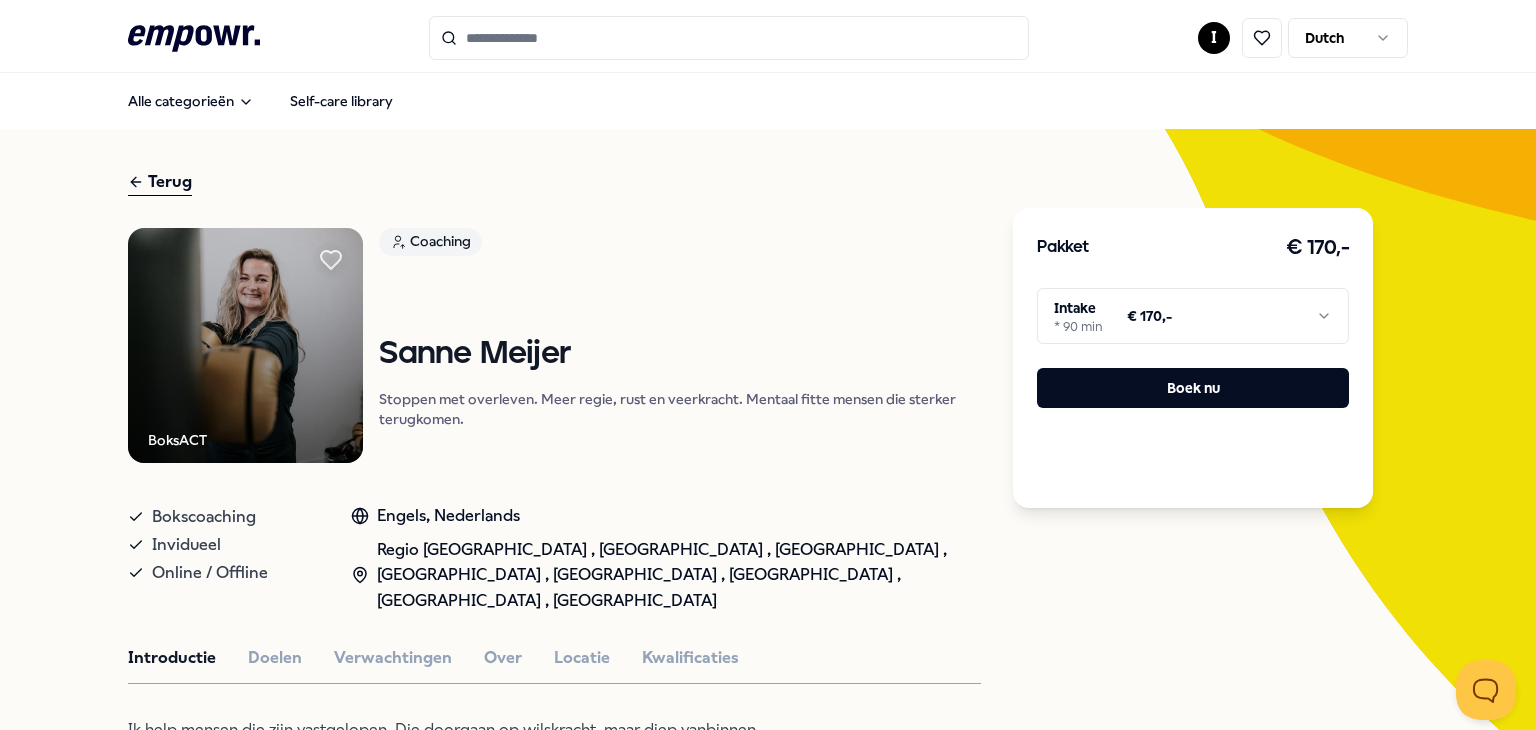 click on ".empowr-logo_svg__cls-1{fill:#03032f} I Dutch Alle categorieën   Self-care library Terug BoksACT Coaching Sanne Meijer Stoppen met overleven. Meer regie, rust en veerkracht. Mentaal fitte mensen die sterker terugkomen. Bokscoaching Invidueel Online / Offline Engels, Nederlands Regio Amsterdam , Regio Den Haag , Regio Rotterdam , Regio Utrecht , Regio Noord NL , Regio Oost NL , Regio  Zuid  NL , Regio  West  NL  Introductie Doelen Verwachtingen Over Locatie Kwalificaties Ik help mensen die zijn vastgelopen. Die doorgaan op wilskracht, maar diep vanbinnen voelen: zo trek ik het niet meer. Met BoksACT breng ik letterlijk beweging in wat vastzit. Geen zweverig gedoe, maar een nuchtere combinatie van ACT, bokscoaching en psychologie. Ik kijk niet weg, stel rake vragen, let op lichaamstaal en help je weer in contact te komen met jezelf. Zodat je leert omgaan met stress, duidelijke keuzes maakt en krachtig verder kunt. Eerlijk, doeltreffend en altijd met volle aandacht. Beoordelingen Marieke, Alkmaar, 34 jaar" at bounding box center [768, 365] 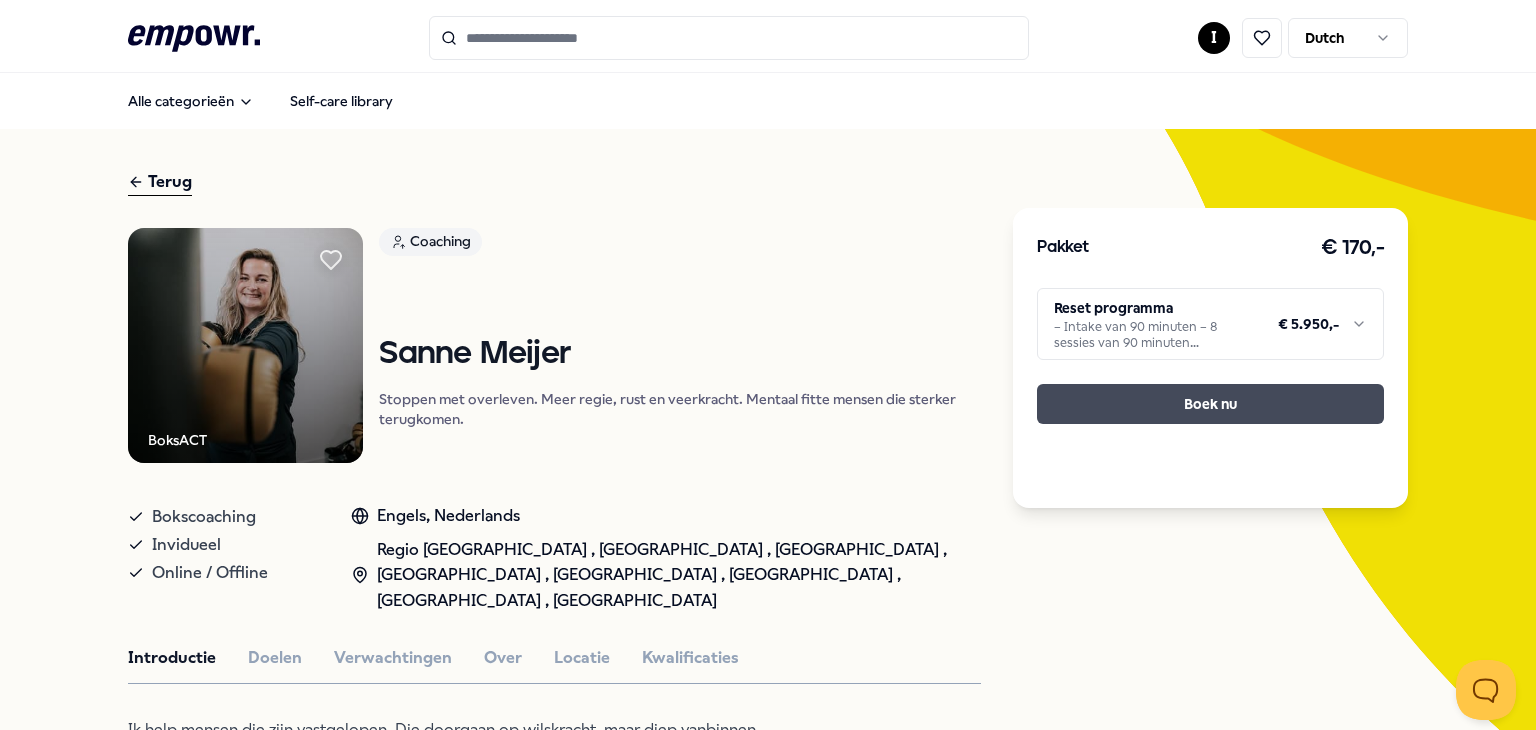 click on "Boek nu" at bounding box center (1210, 404) 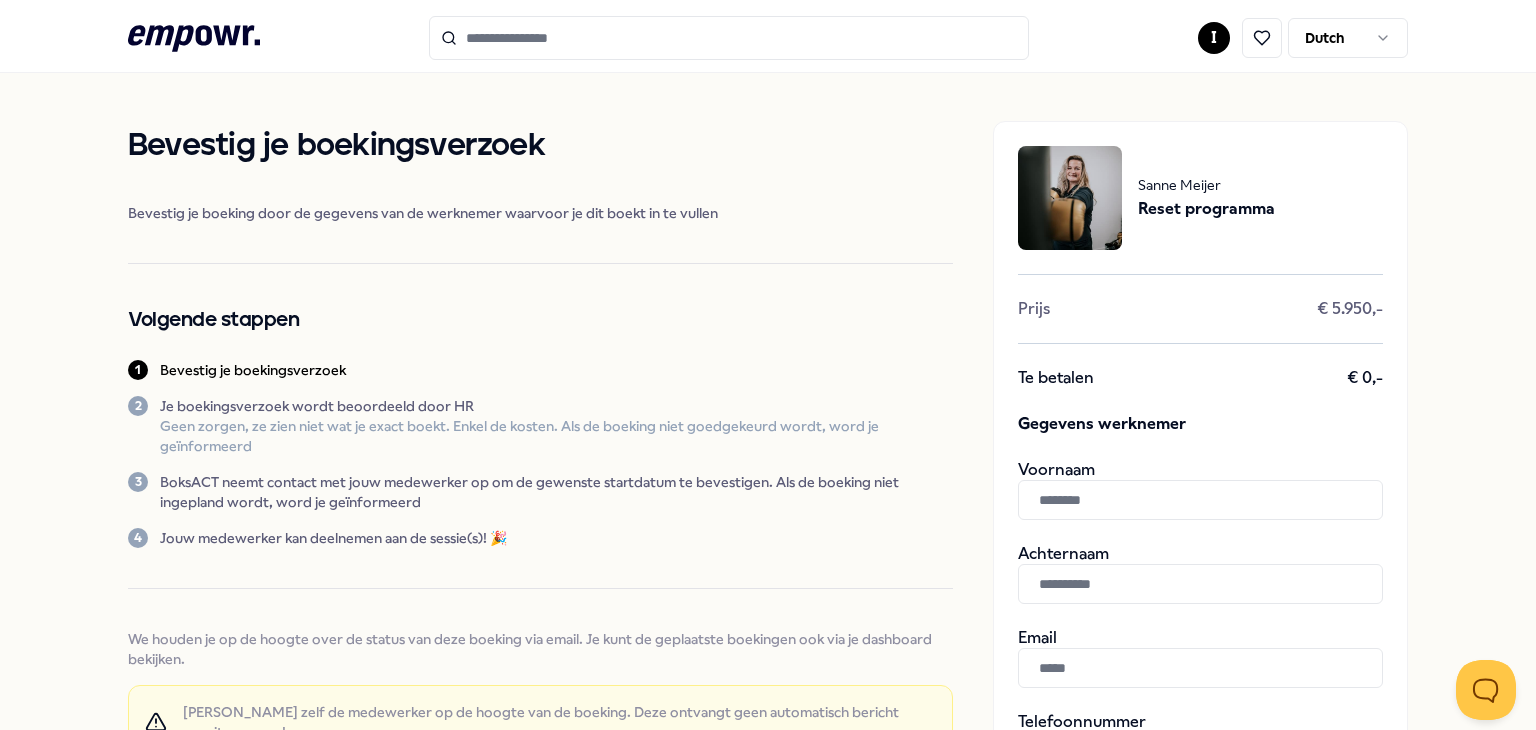 click at bounding box center (1200, 500) 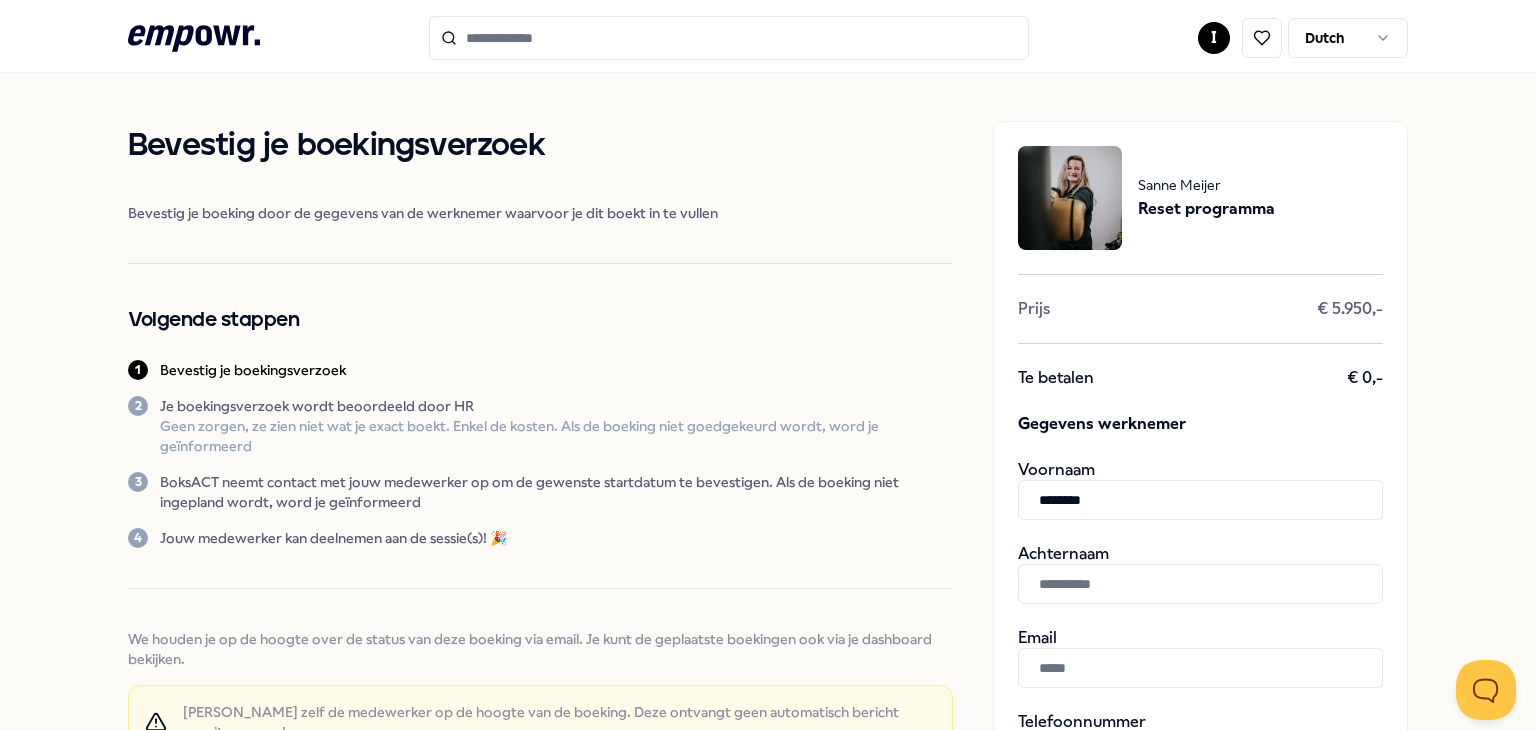 type on "********" 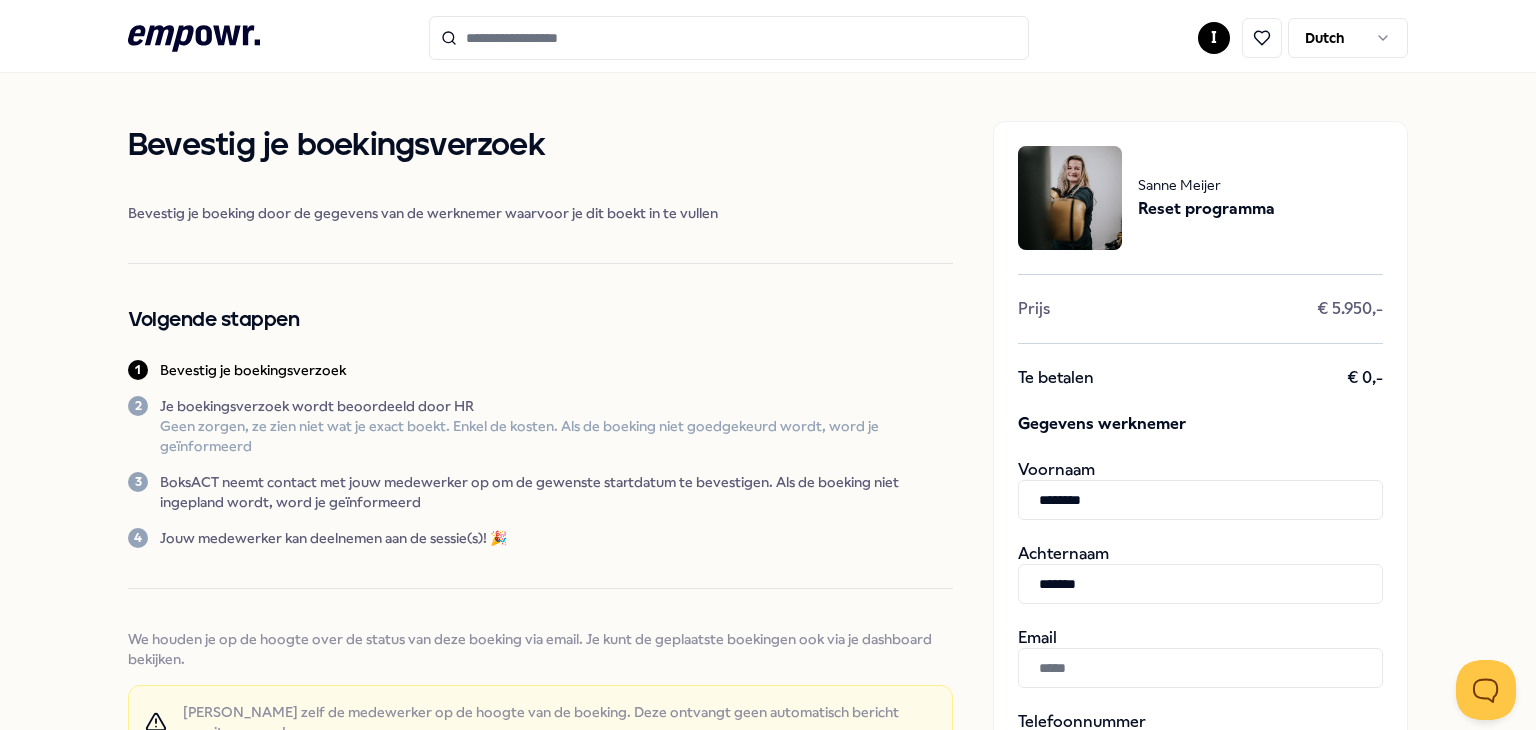 type on "*******" 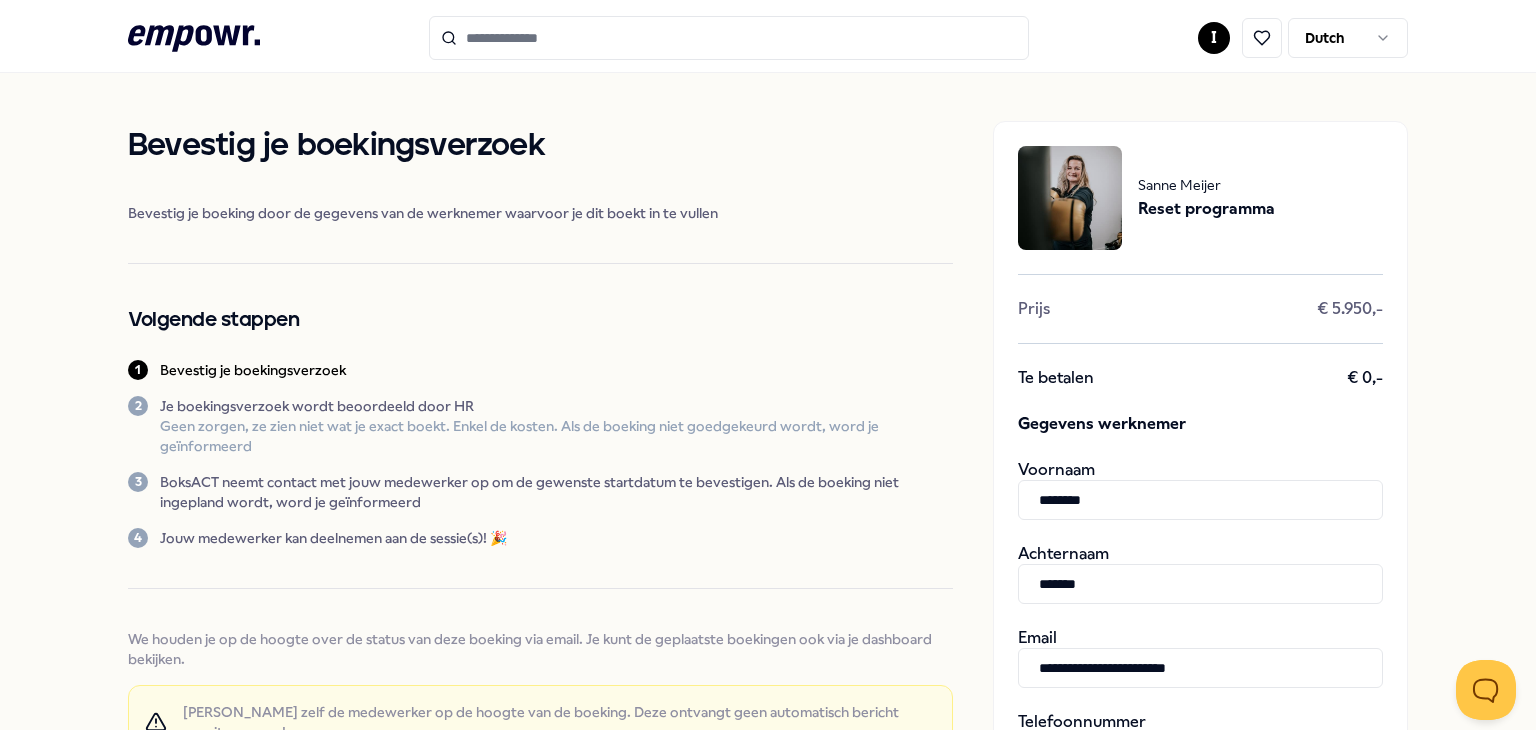 scroll, scrollTop: 400, scrollLeft: 0, axis: vertical 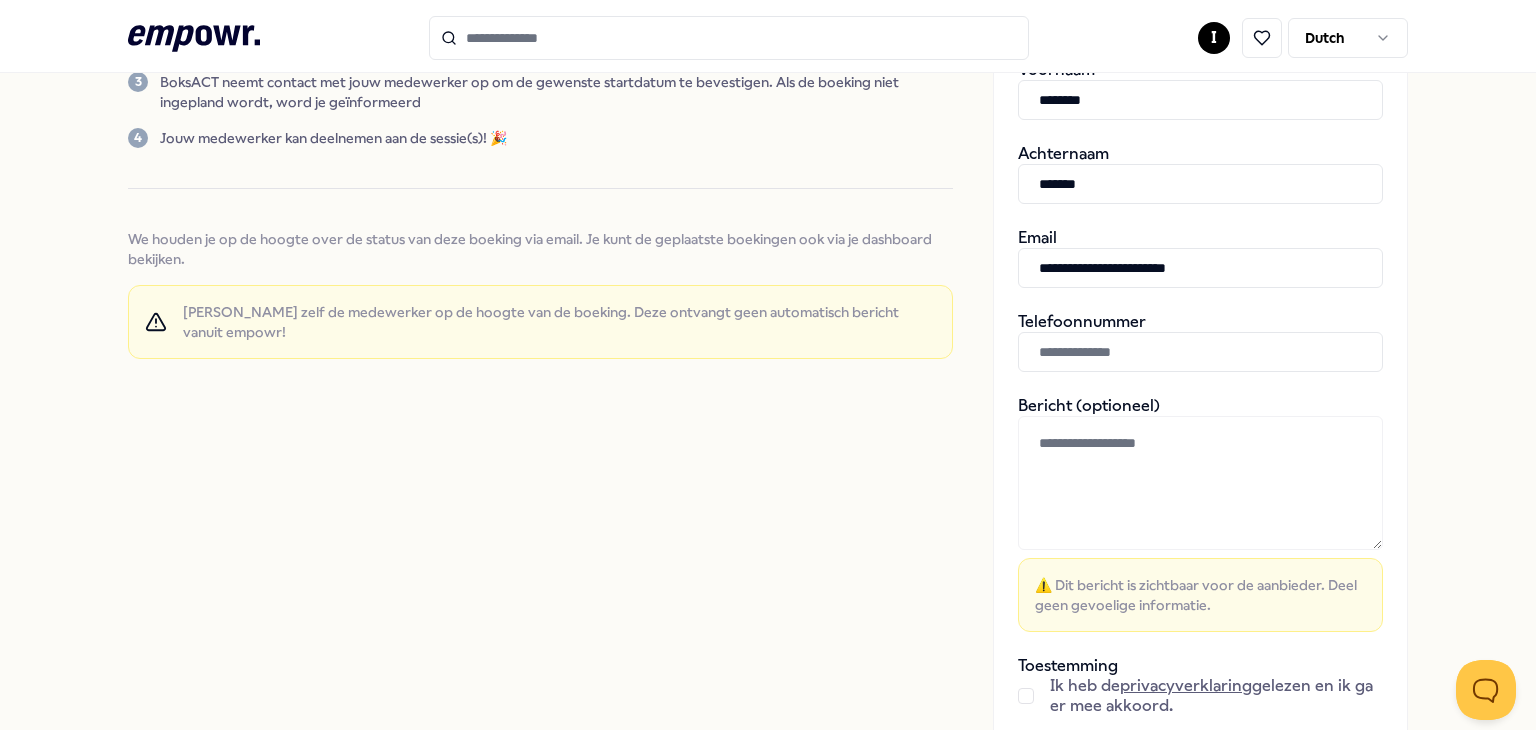type on "**********" 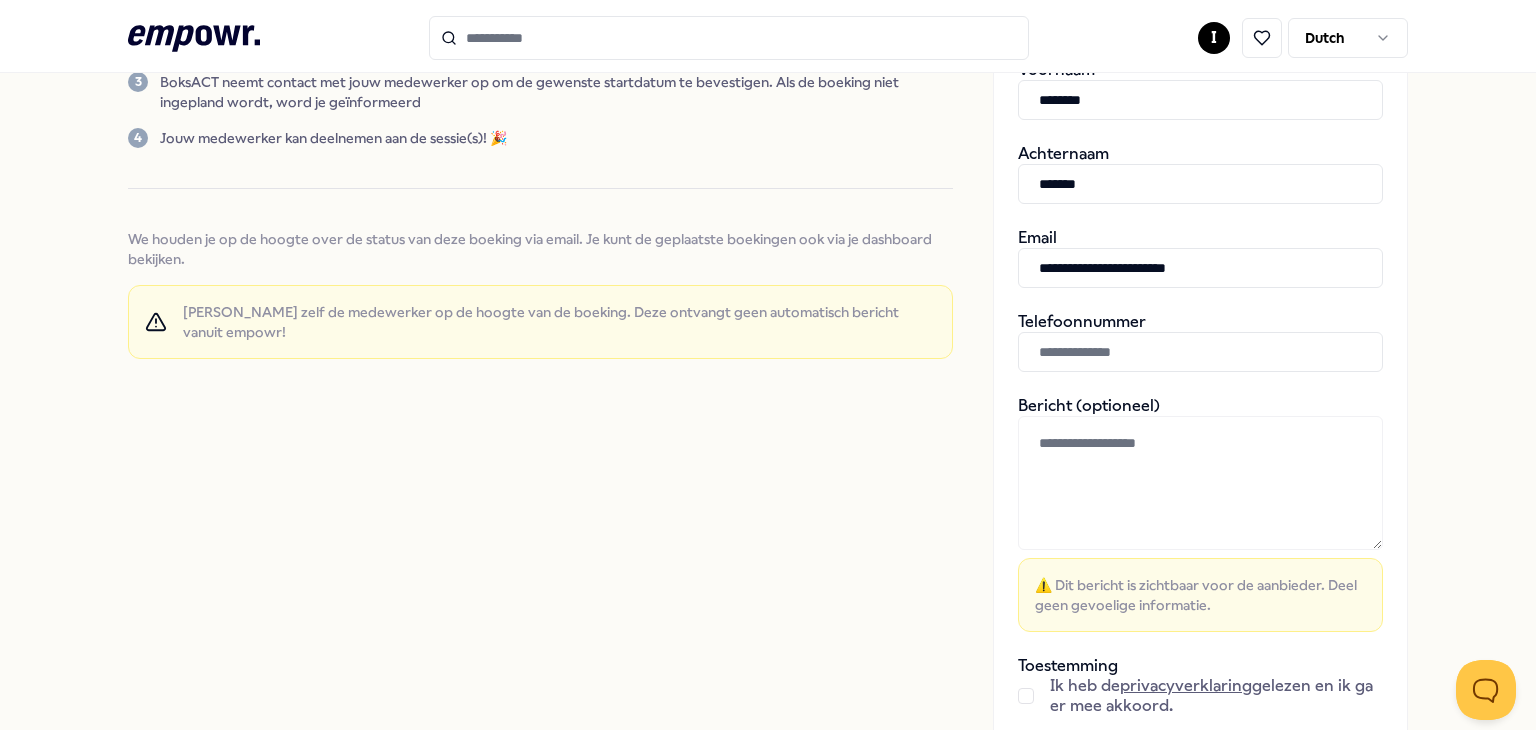 click at bounding box center (1200, 352) 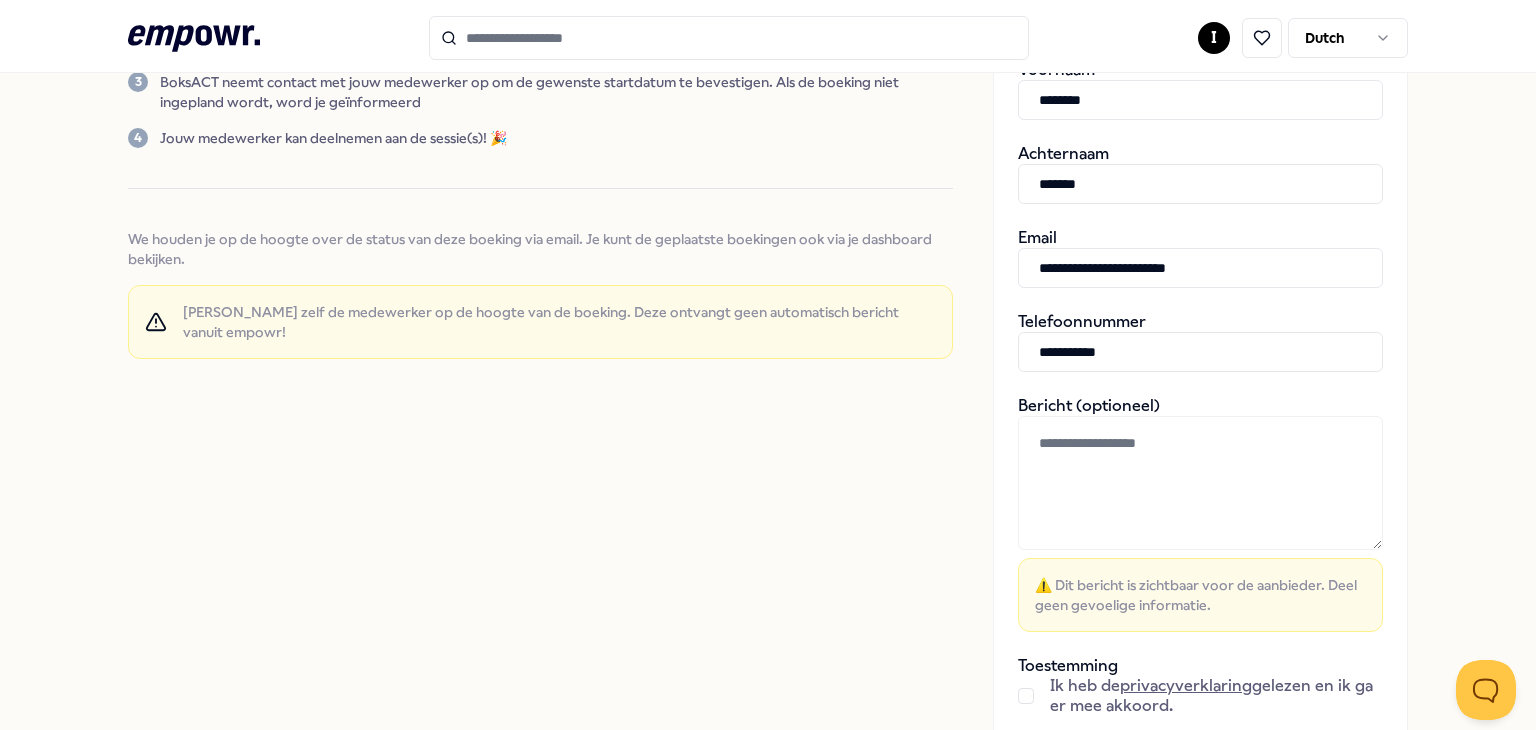 scroll, scrollTop: 620, scrollLeft: 0, axis: vertical 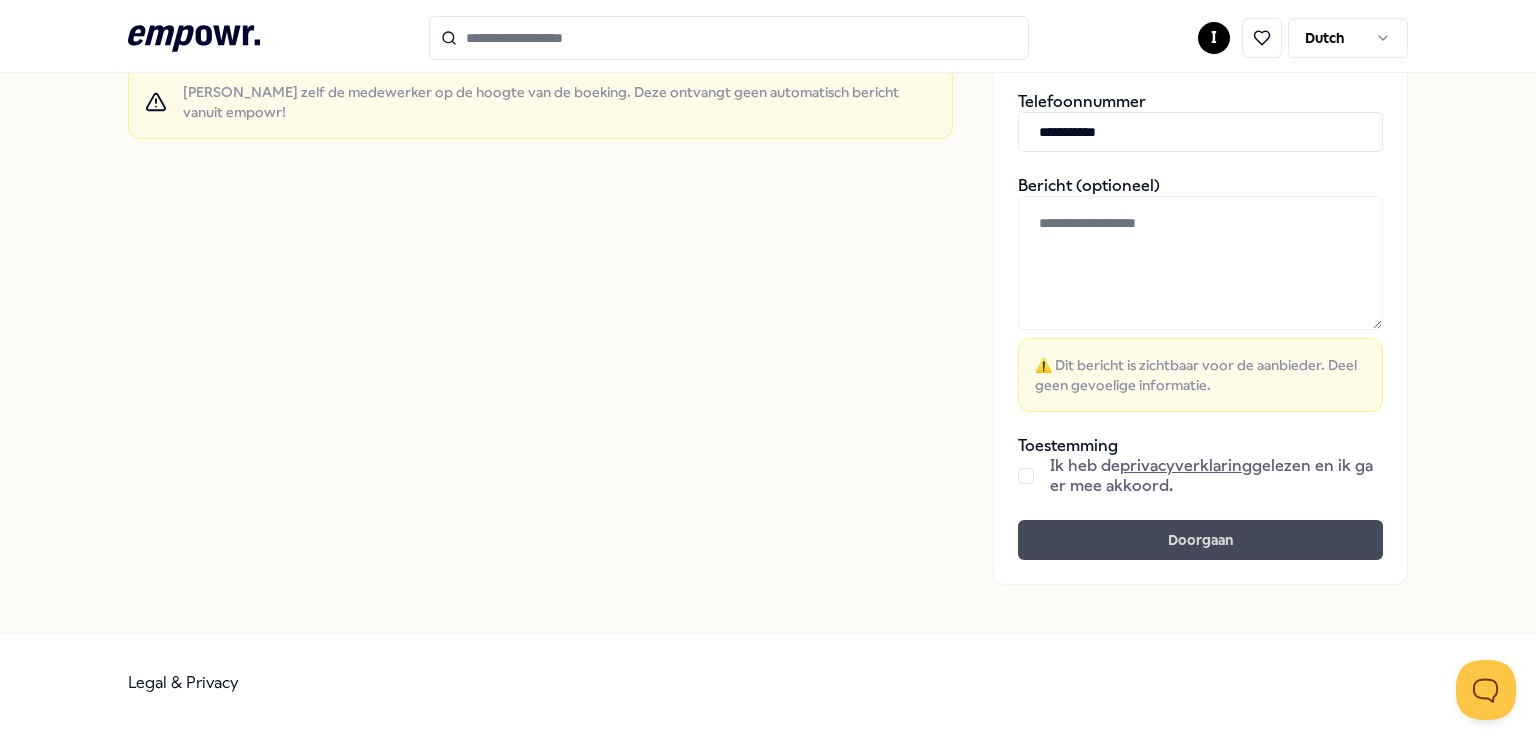 click on "Doorgaan" at bounding box center (1200, 540) 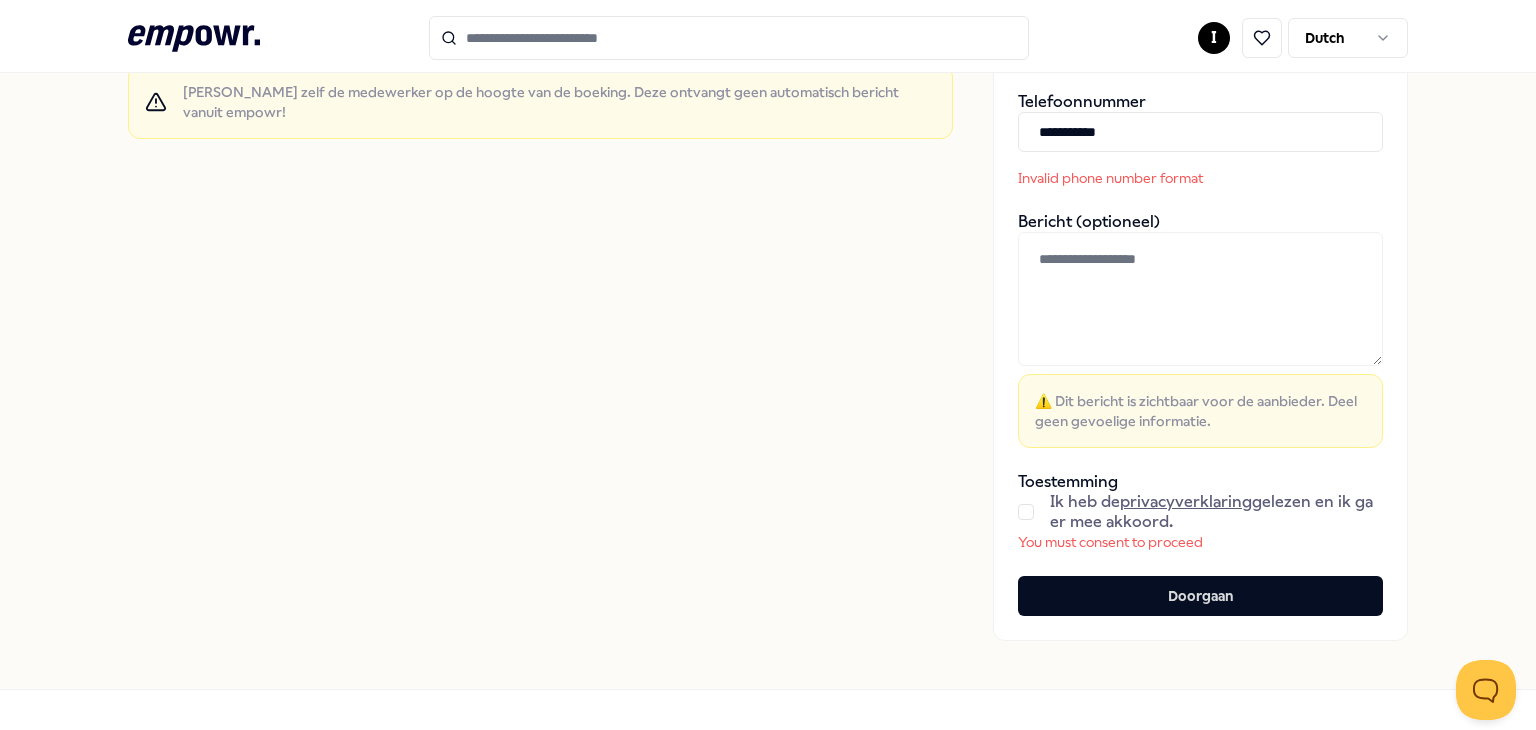 scroll, scrollTop: 420, scrollLeft: 0, axis: vertical 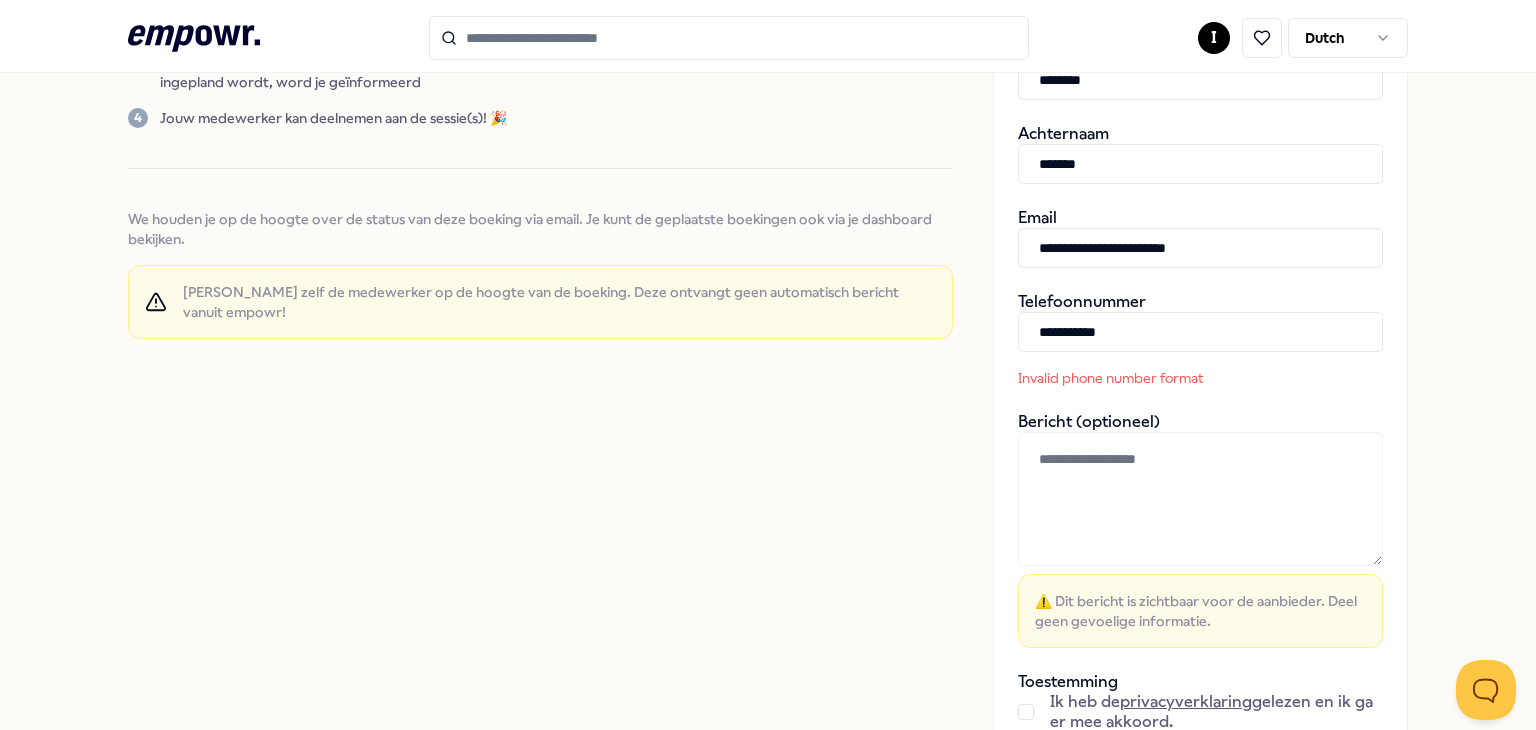 click on "**********" at bounding box center [1200, 332] 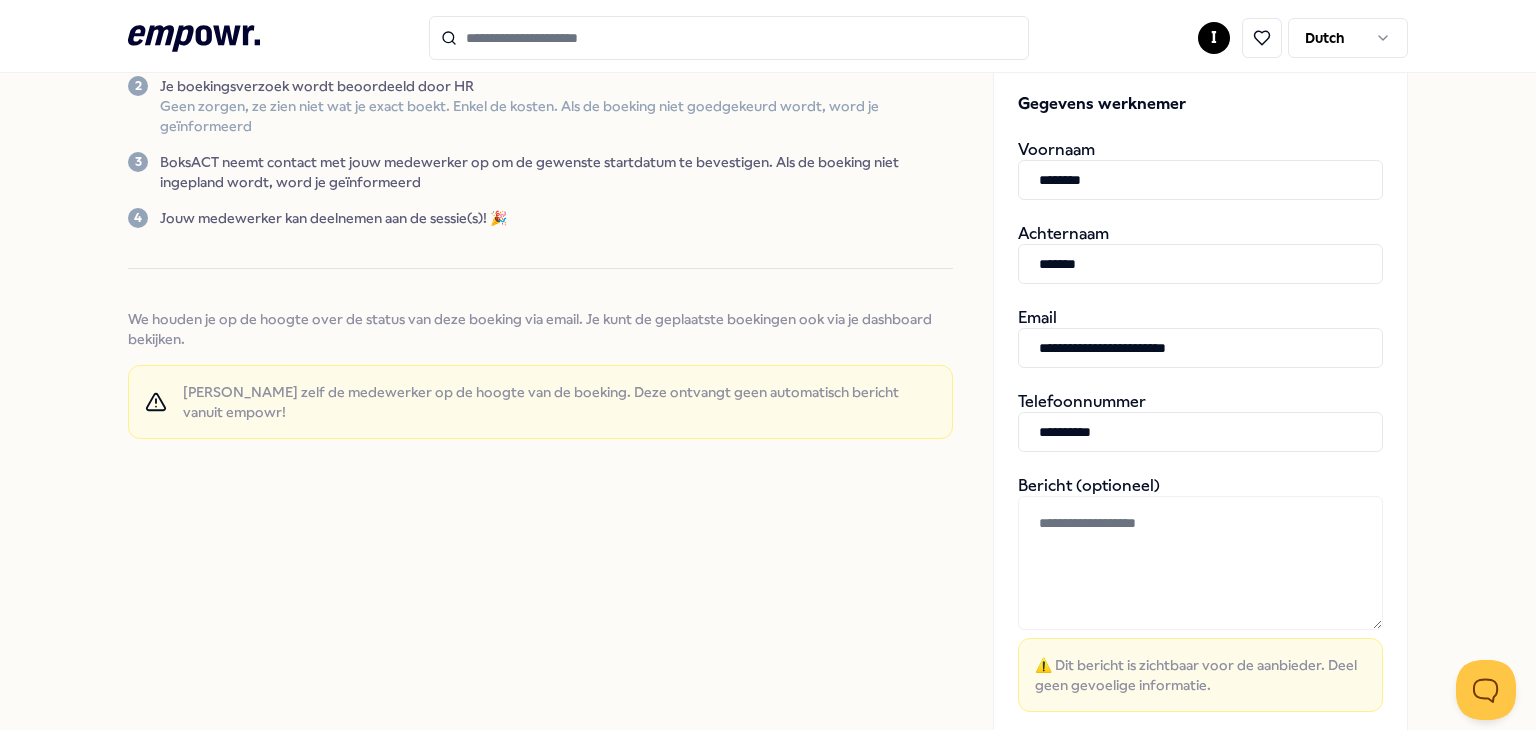scroll, scrollTop: 640, scrollLeft: 0, axis: vertical 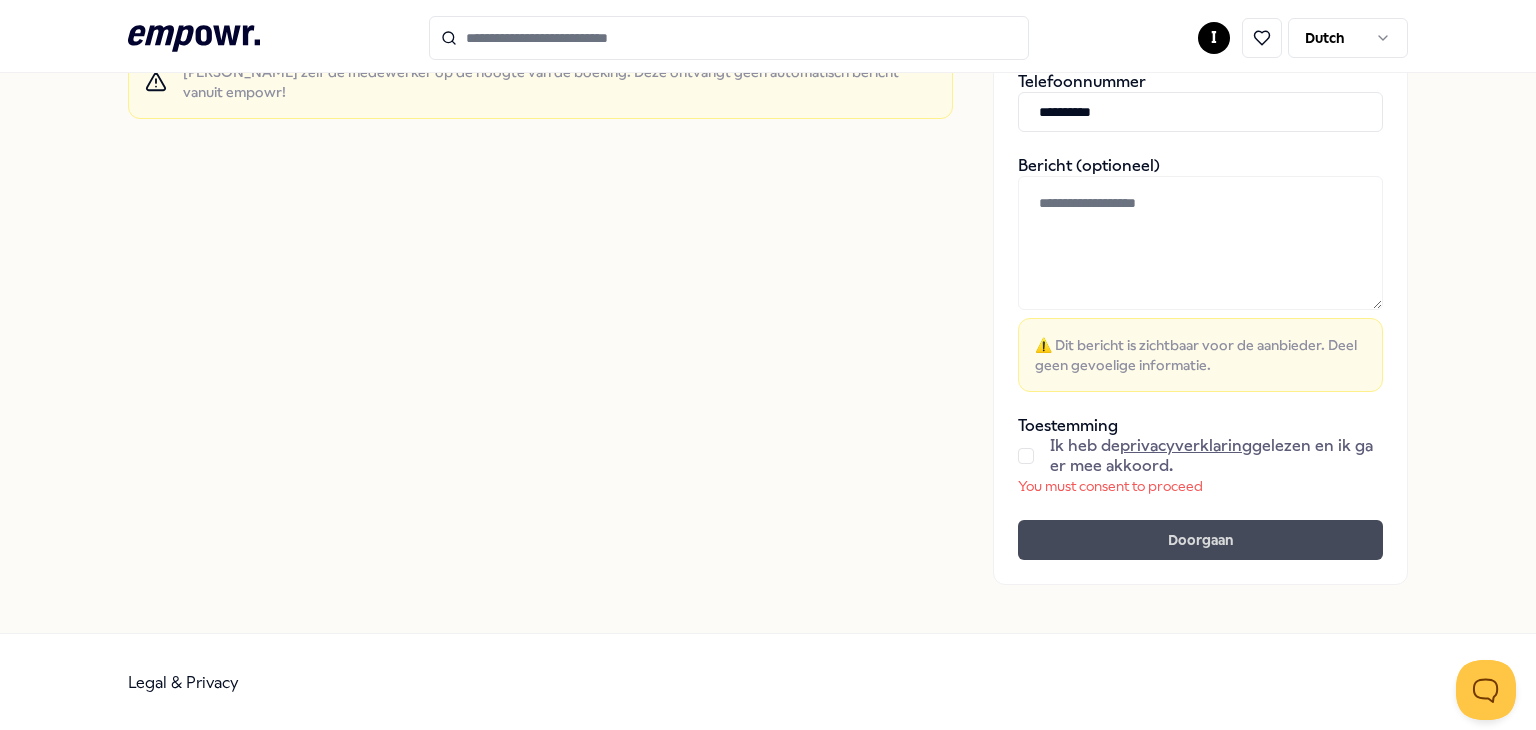 type on "**********" 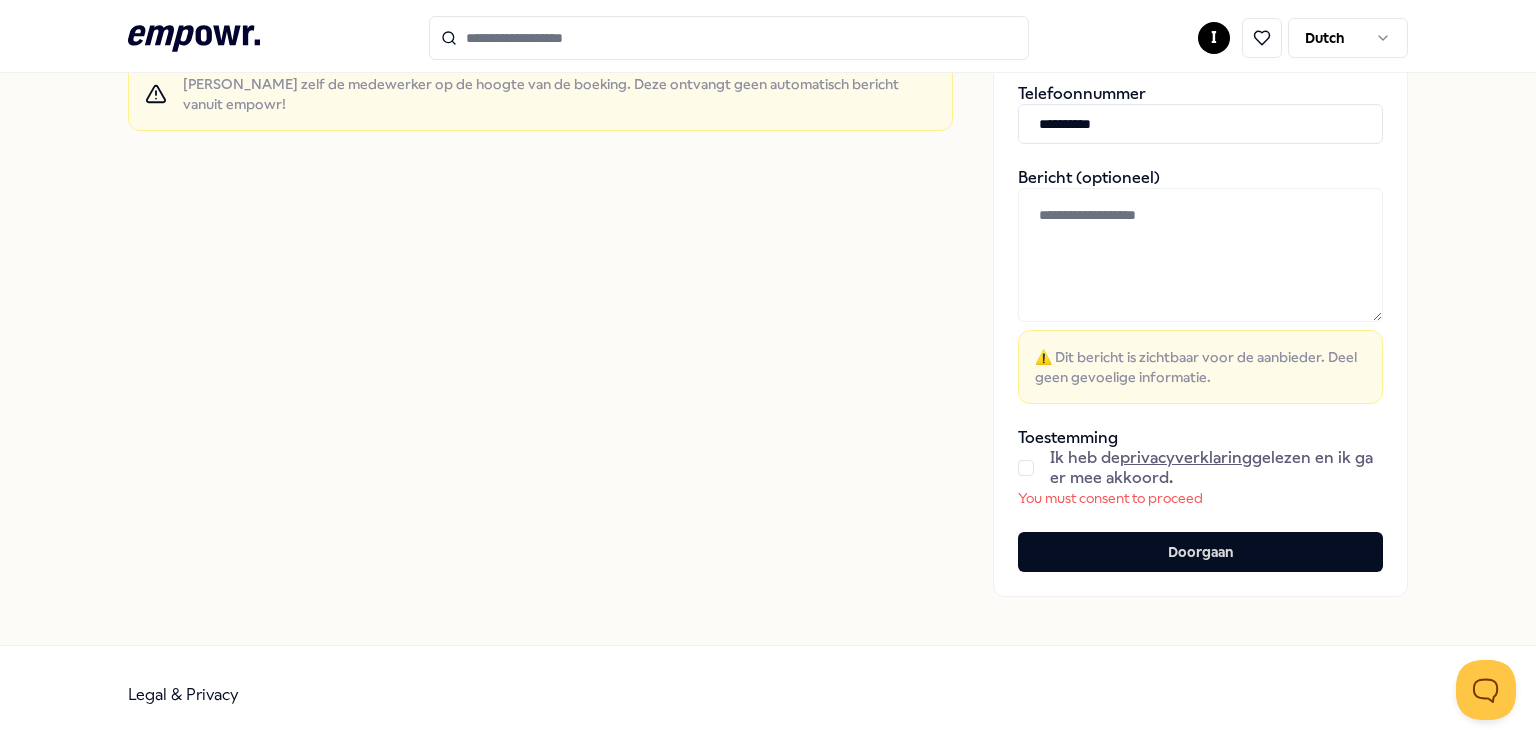 scroll, scrollTop: 640, scrollLeft: 0, axis: vertical 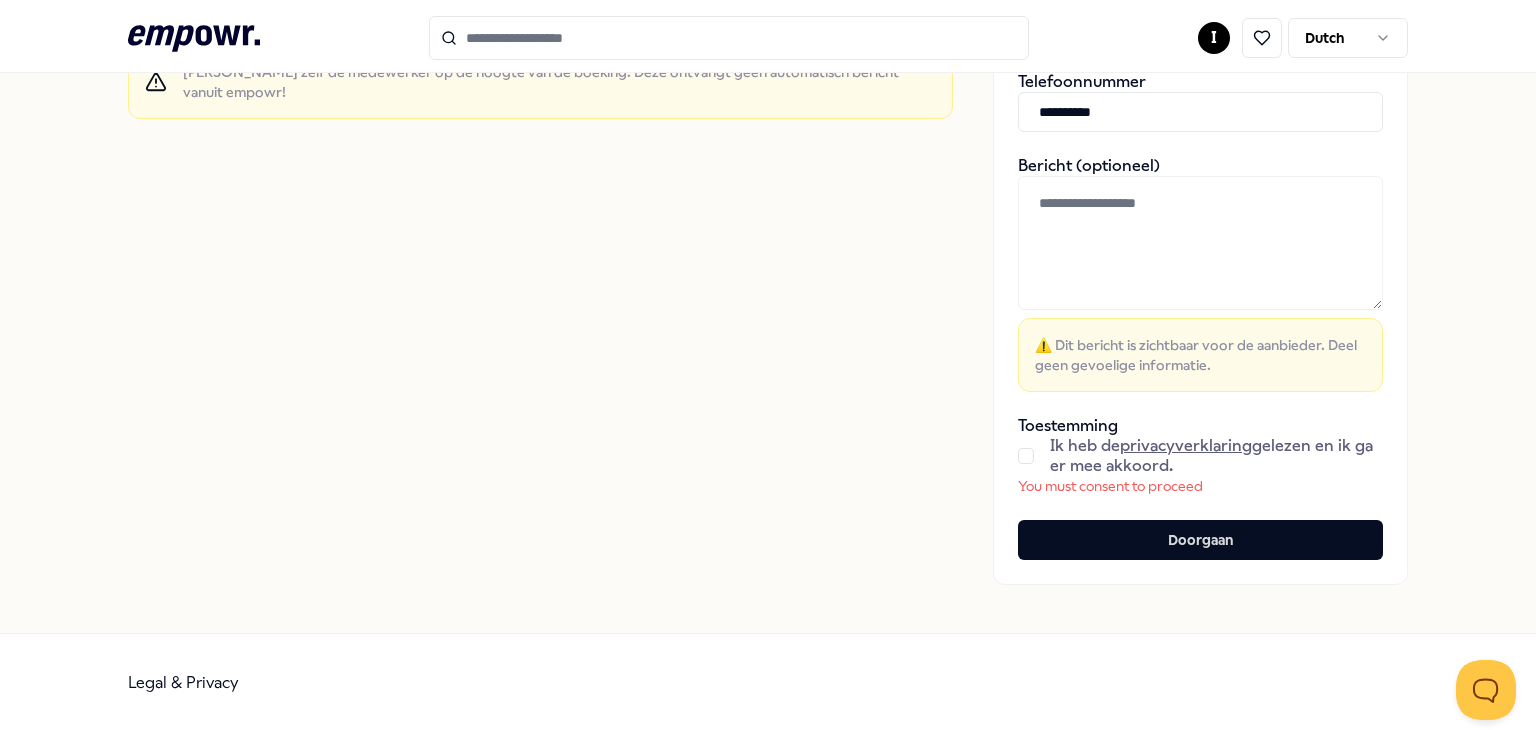 click at bounding box center [1026, 456] 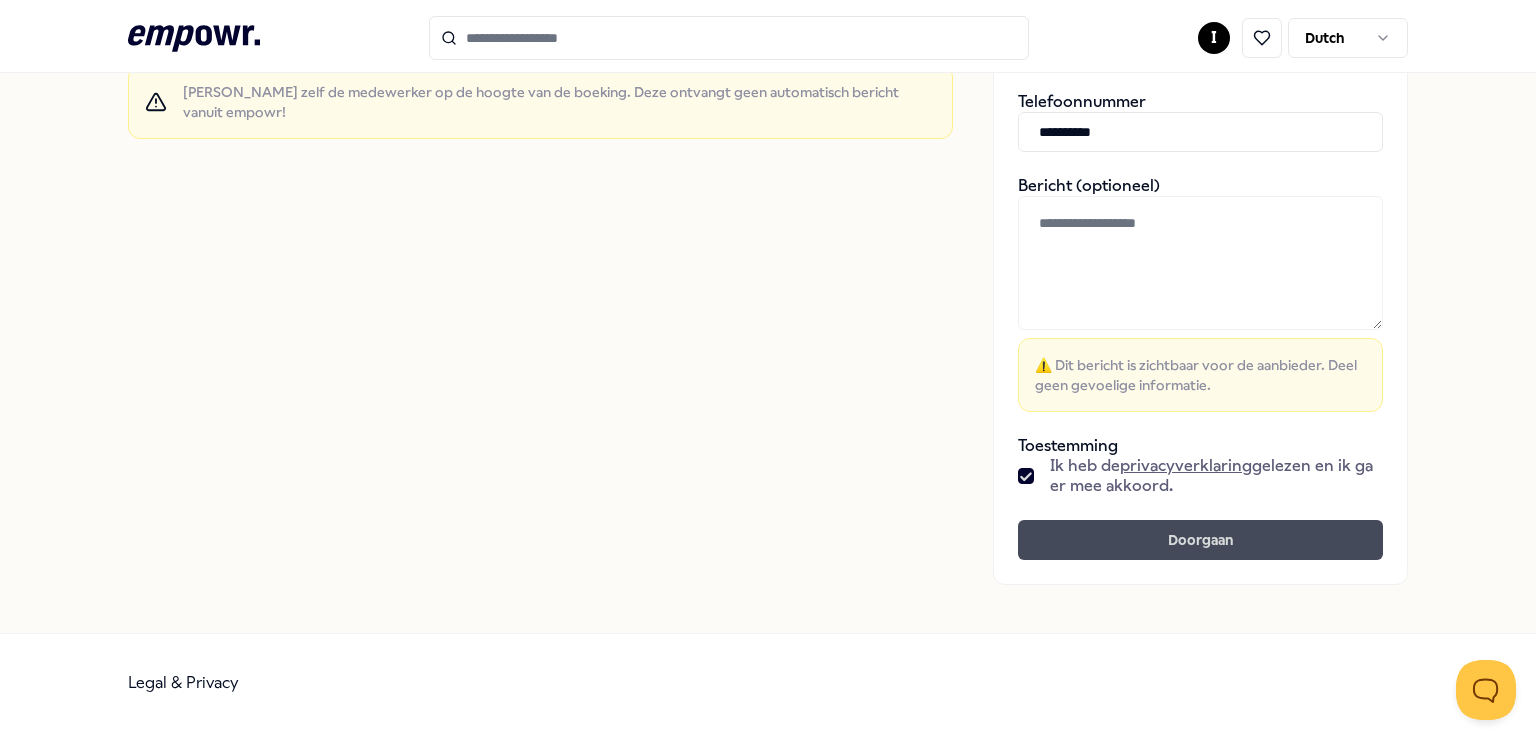 click on "Doorgaan" at bounding box center (1200, 540) 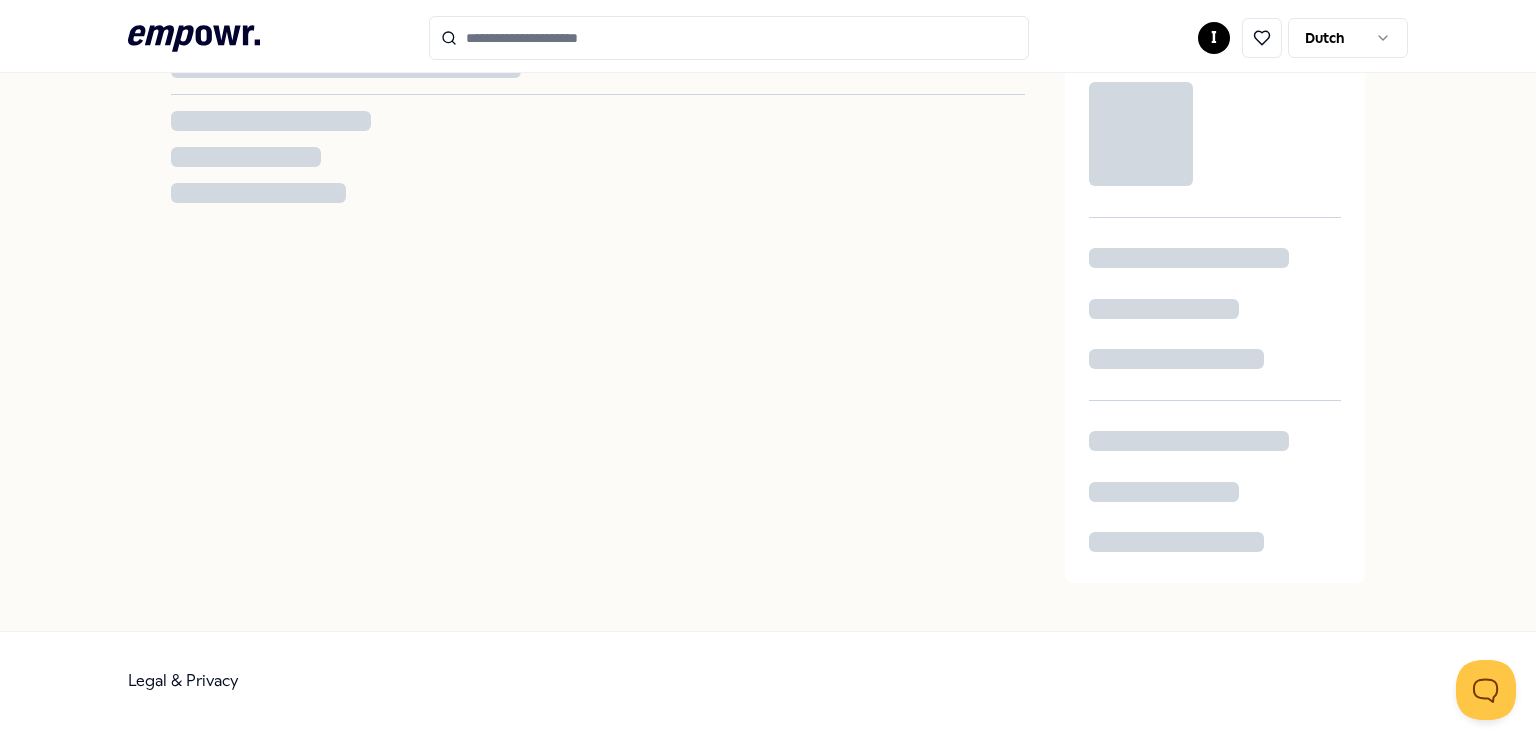 scroll, scrollTop: 0, scrollLeft: 0, axis: both 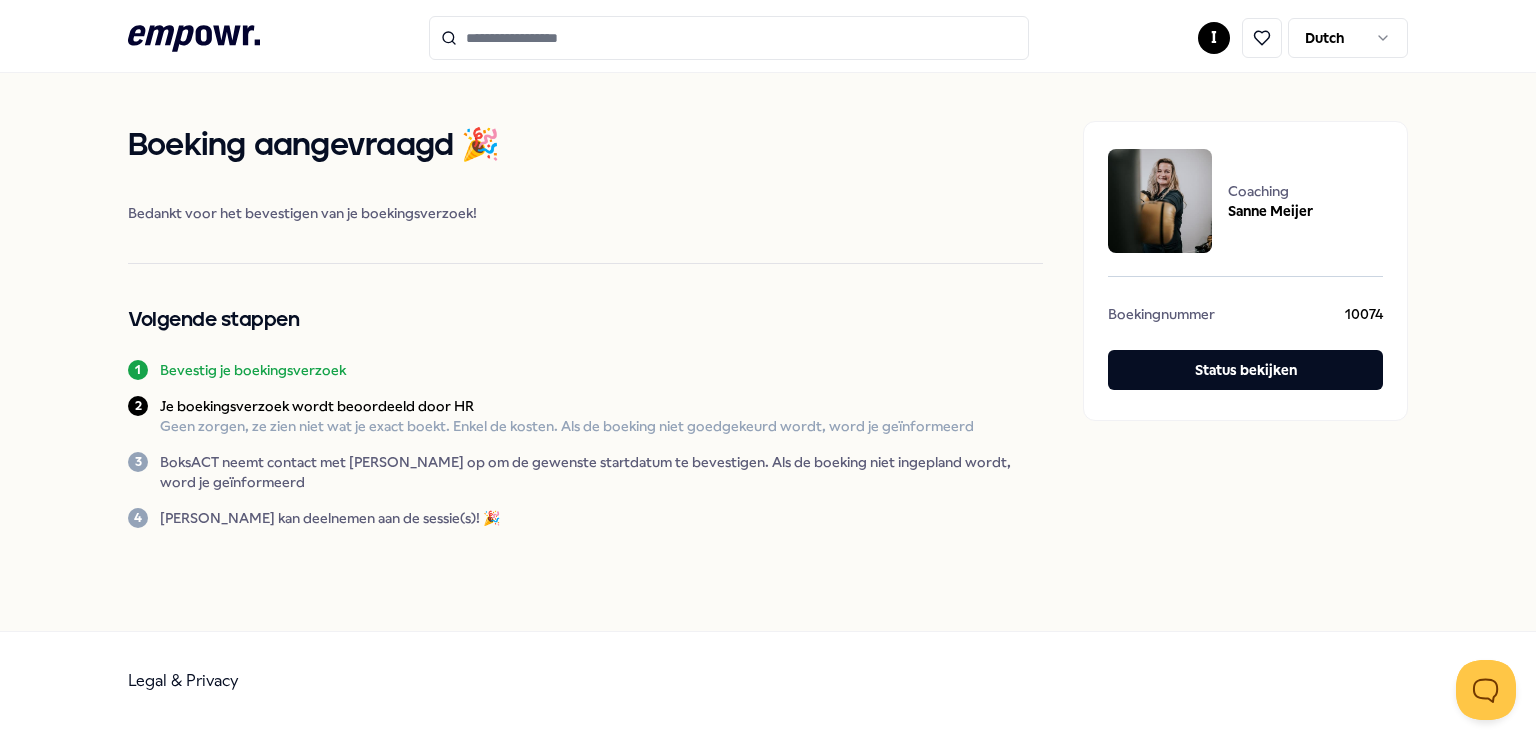 click at bounding box center [729, 38] 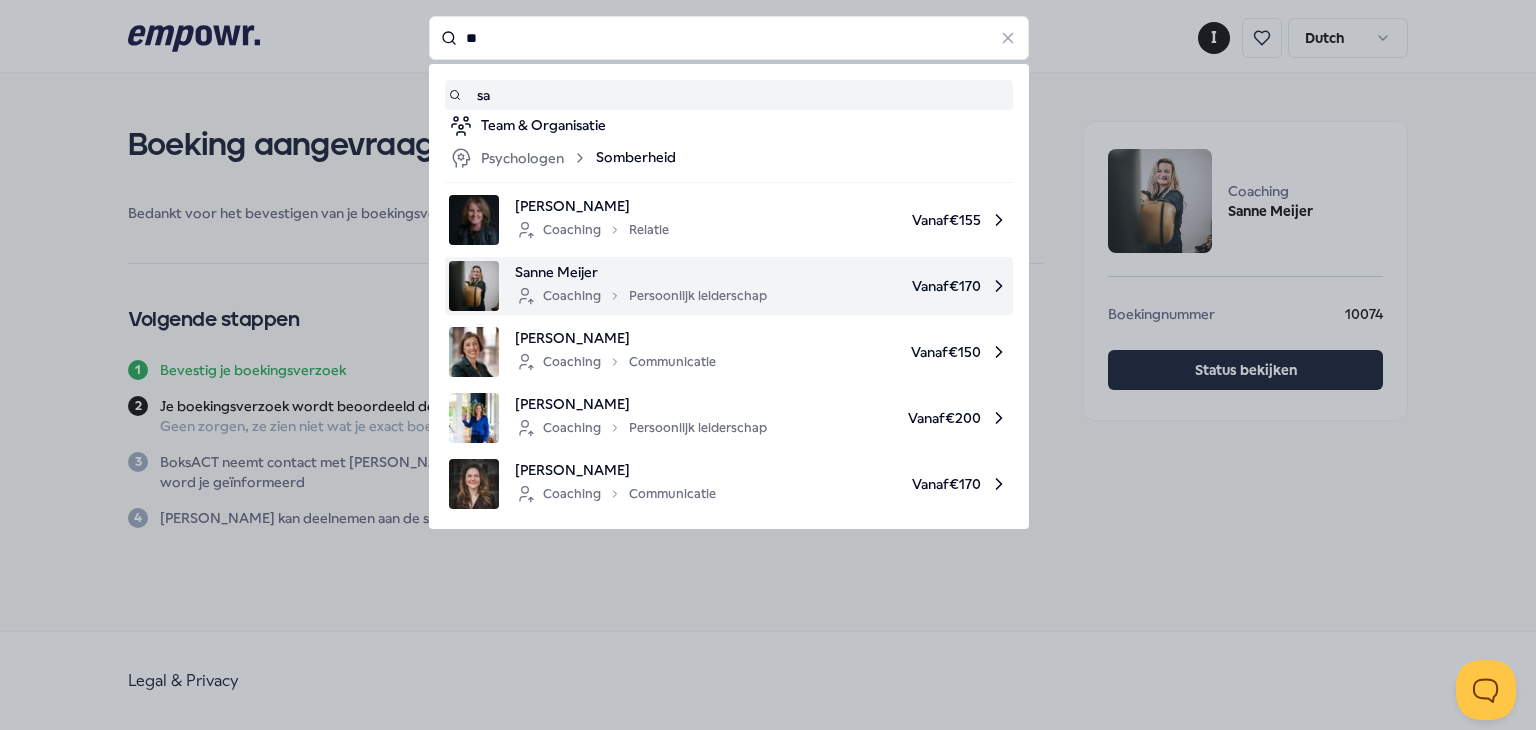 click on "Coaching Persoonlijk leiderschap" at bounding box center (641, 296) 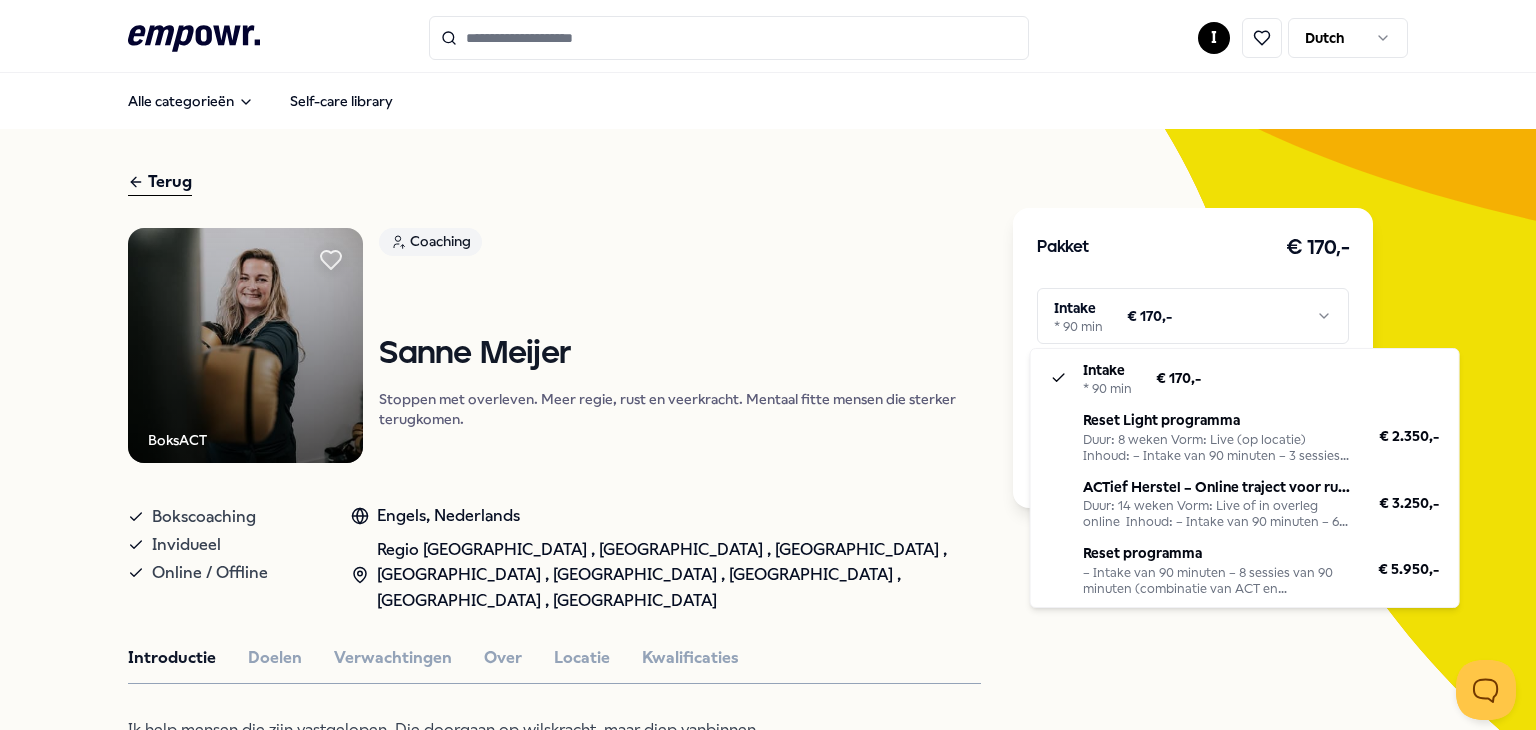 click on ".empowr-logo_svg__cls-1{fill:#03032f} I Dutch Alle categorieën   Self-care library Terug BoksACT Coaching Sanne Meijer Stoppen met overleven. Meer regie, rust en veerkracht. Mentaal fitte mensen die sterker terugkomen. Bokscoaching Invidueel Online / Offline Engels, Nederlands Regio Amsterdam , Regio Den Haag , Regio Rotterdam , Regio Utrecht , Regio Noord NL , Regio Oost NL , Regio  Zuid  NL , Regio  West  NL  Introductie Doelen Verwachtingen Over Locatie Kwalificaties Ik help mensen die zijn vastgelopen. Die doorgaan op wilskracht, maar diep vanbinnen voelen: zo trek ik het niet meer. Met BoksACT breng ik letterlijk beweging in wat vastzit. Geen zweverig gedoe, maar een nuchtere combinatie van ACT, bokscoaching en psychologie. Ik kijk niet weg, stel rake vragen, let op lichaamstaal en help je weer in contact te komen met jezelf. Zodat je leert omgaan met stress, duidelijke keuzes maakt en krachtig verder kunt. Eerlijk, doeltreffend en altijd met volle aandacht. Beoordelingen Marieke, Alkmaar, 34 jaar" at bounding box center [768, 365] 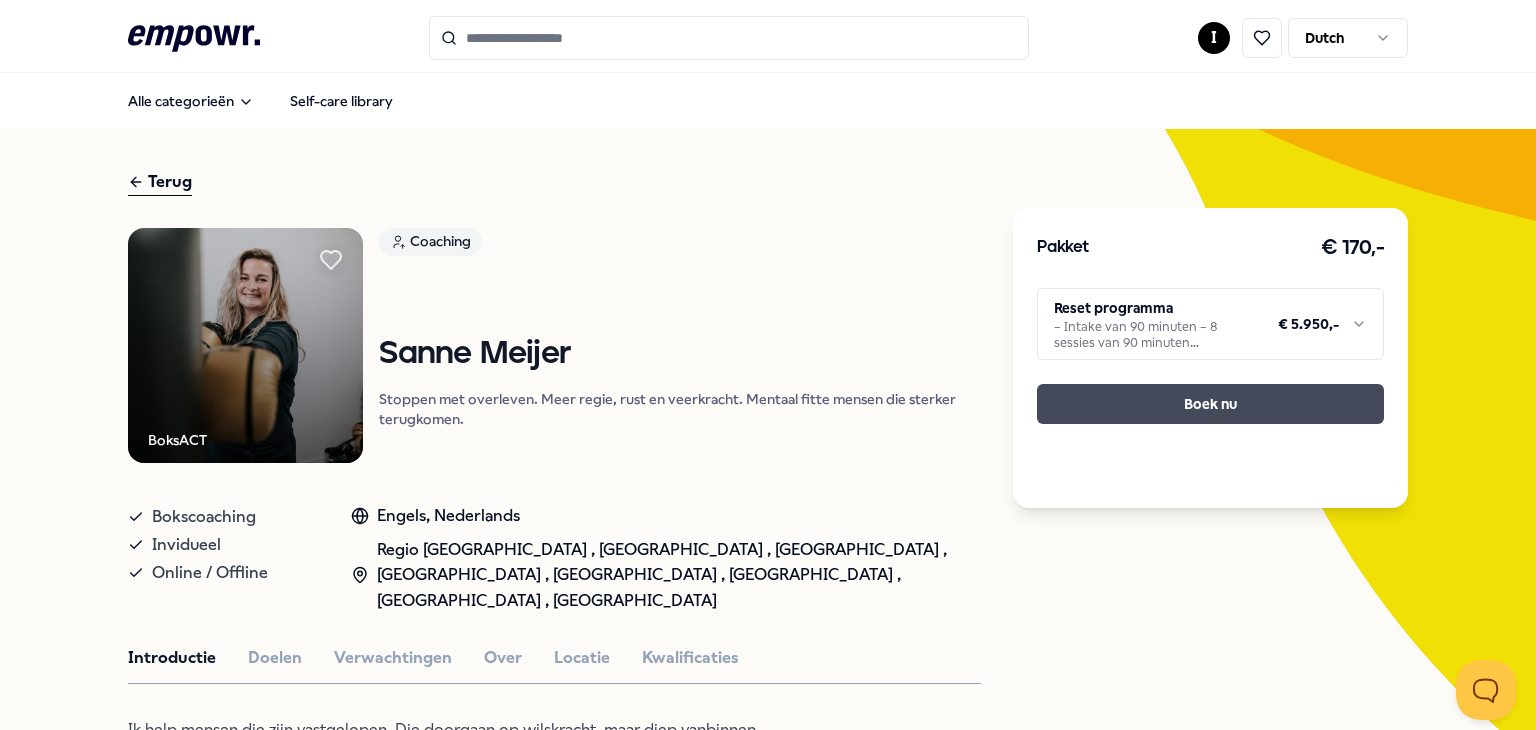 click on "Boek nu" at bounding box center [1210, 404] 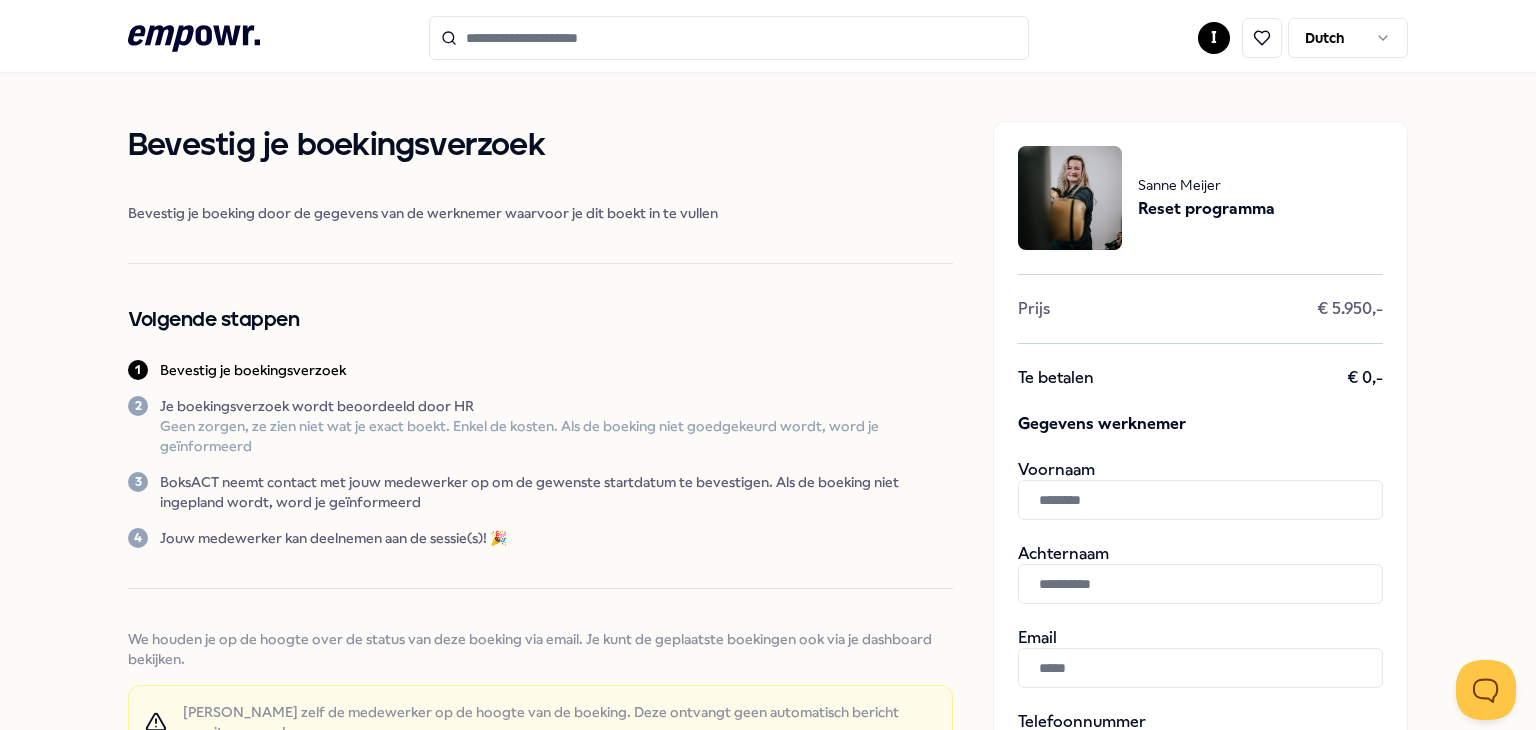 click at bounding box center (1200, 500) 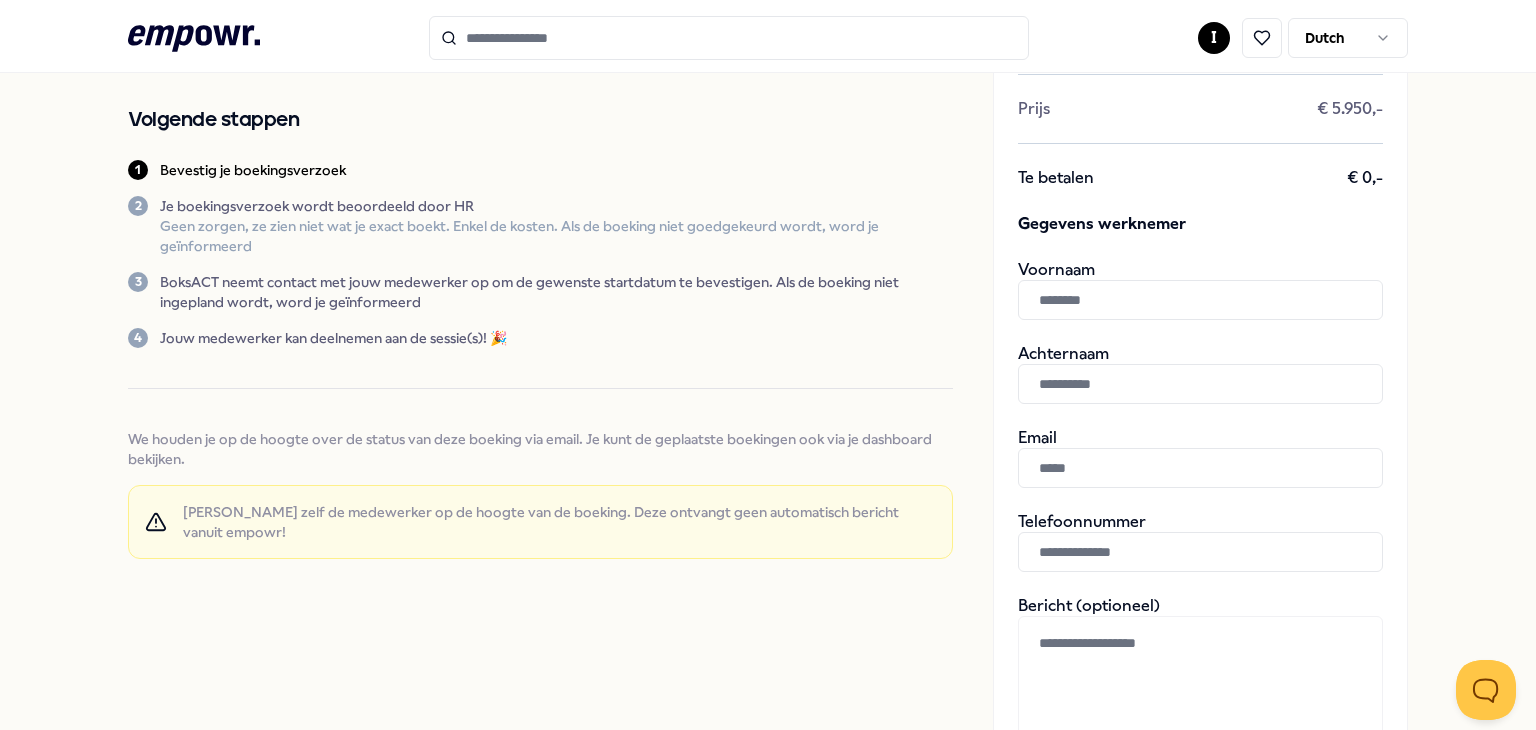scroll, scrollTop: 300, scrollLeft: 0, axis: vertical 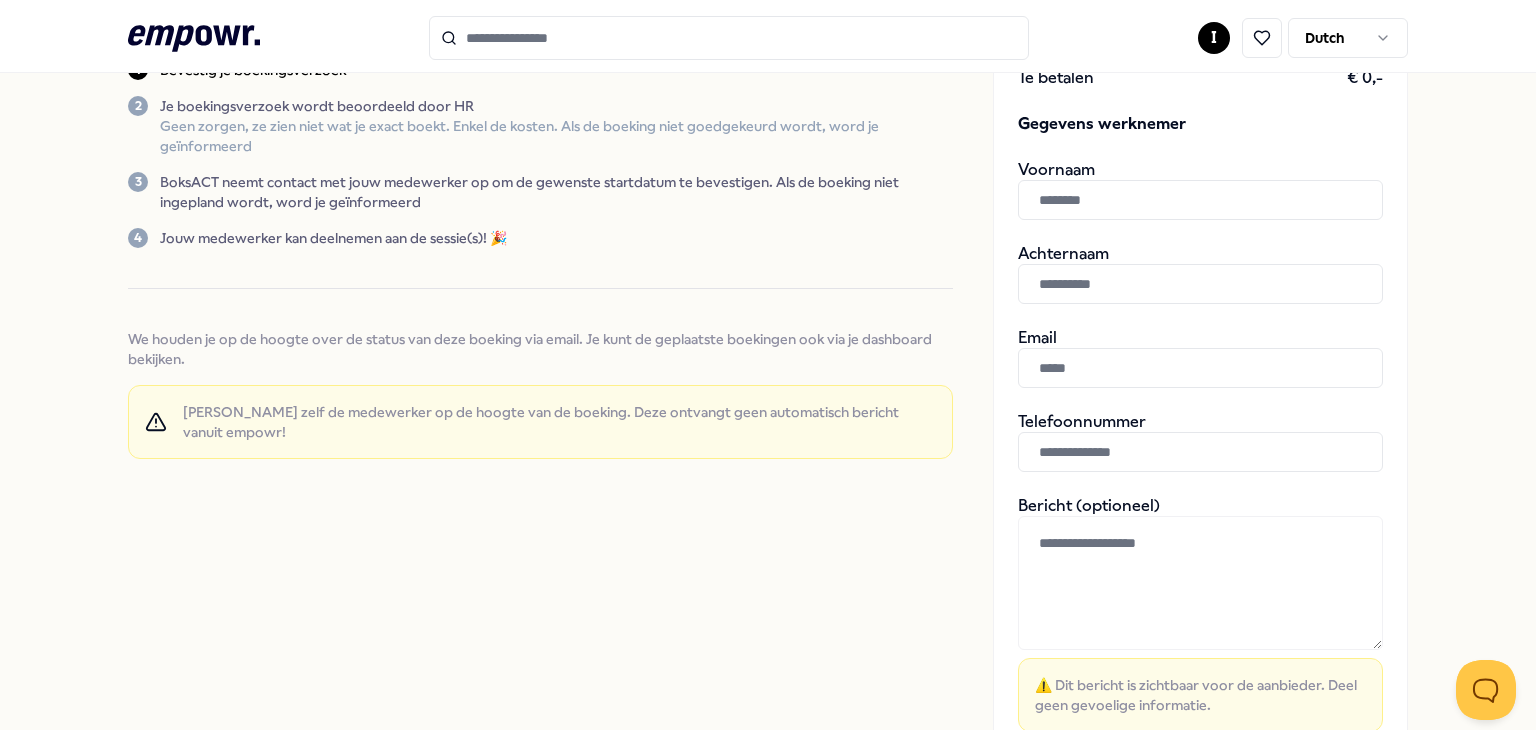 click at bounding box center [1200, 368] 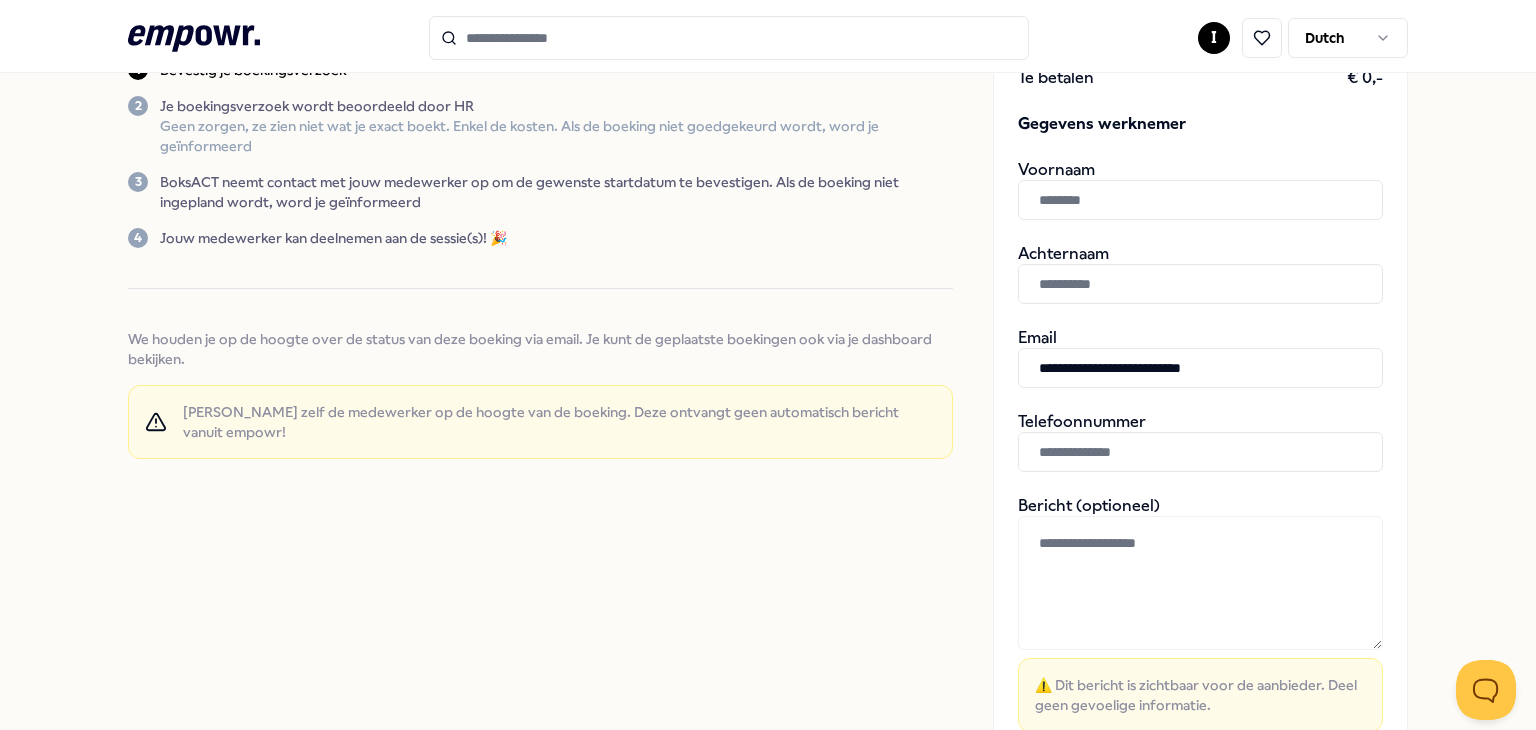 type on "**********" 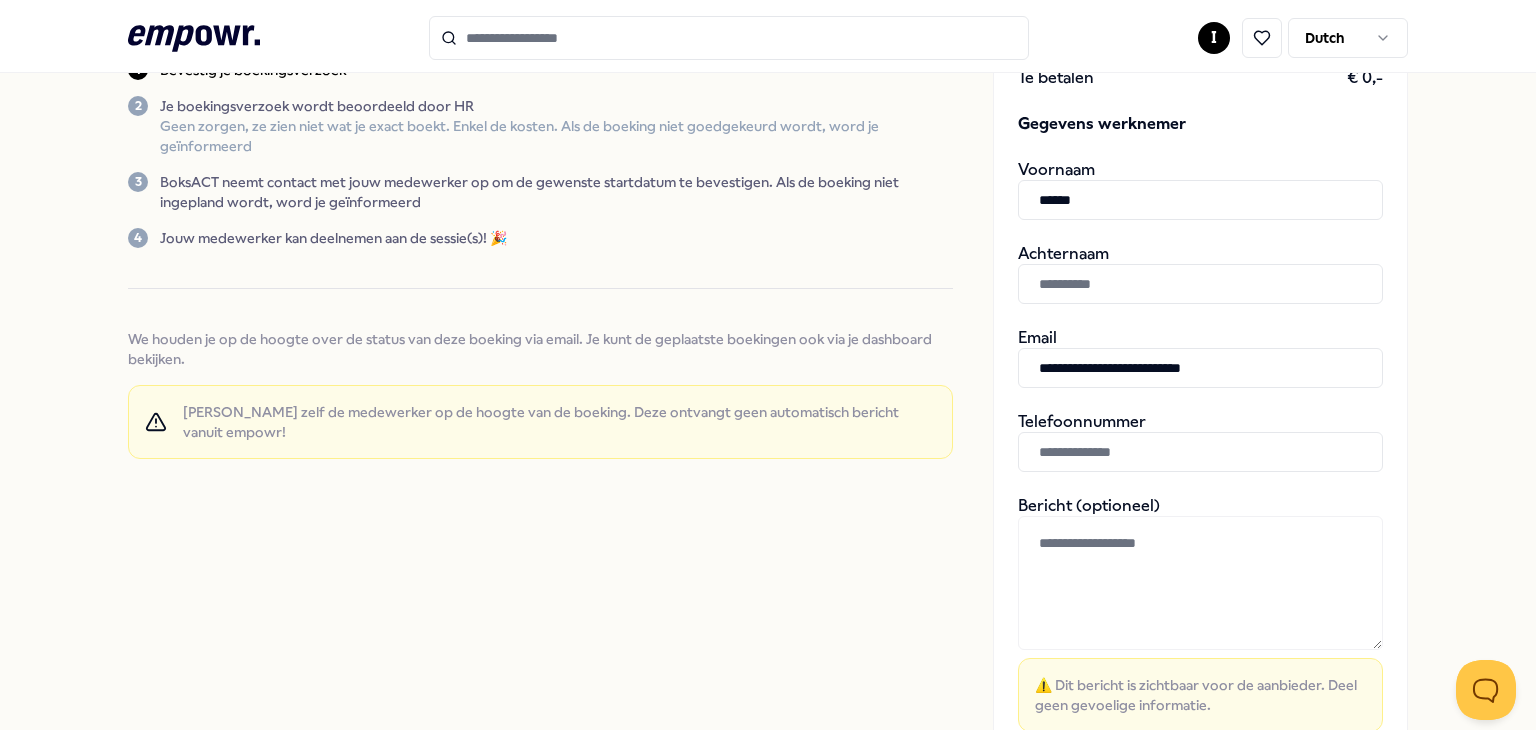 type on "******" 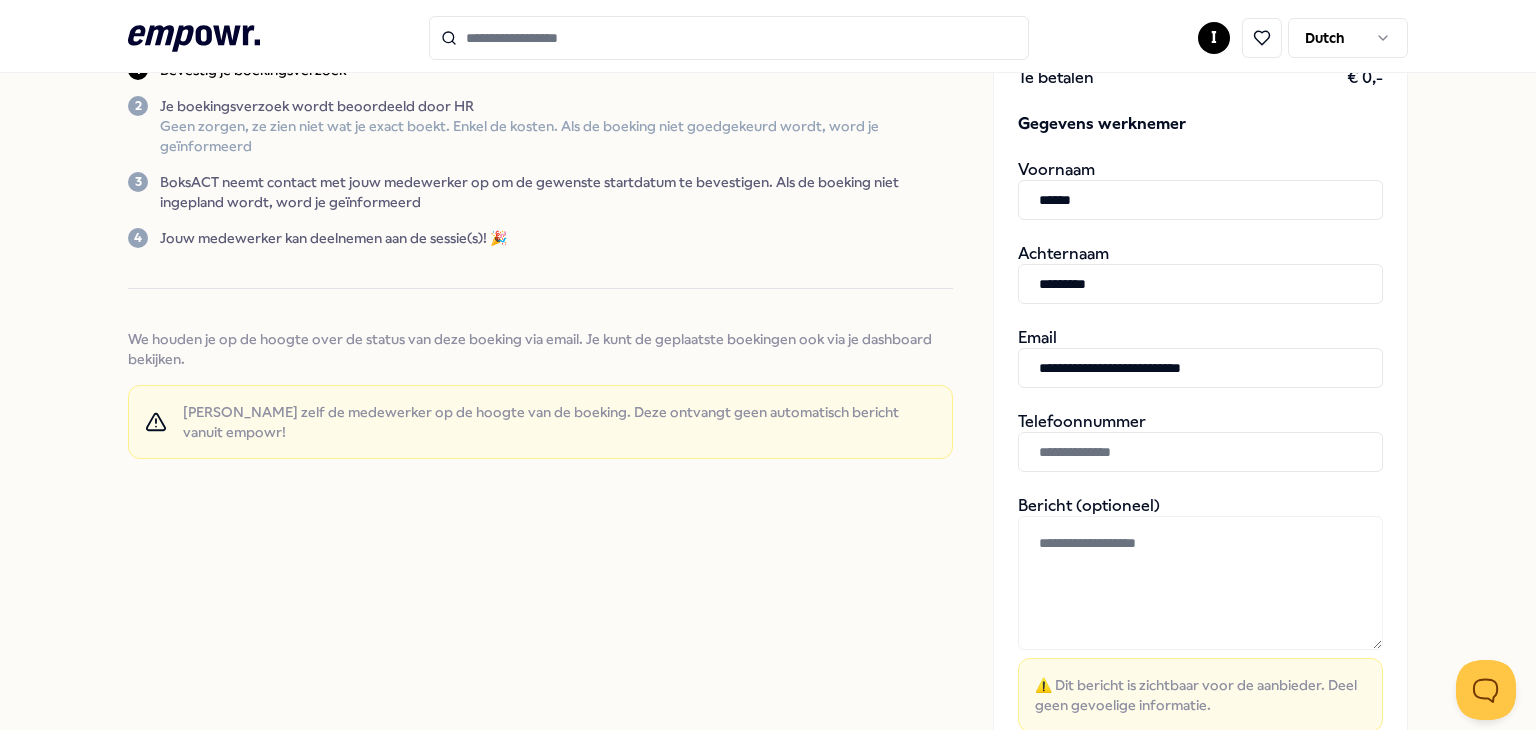 type on "*********" 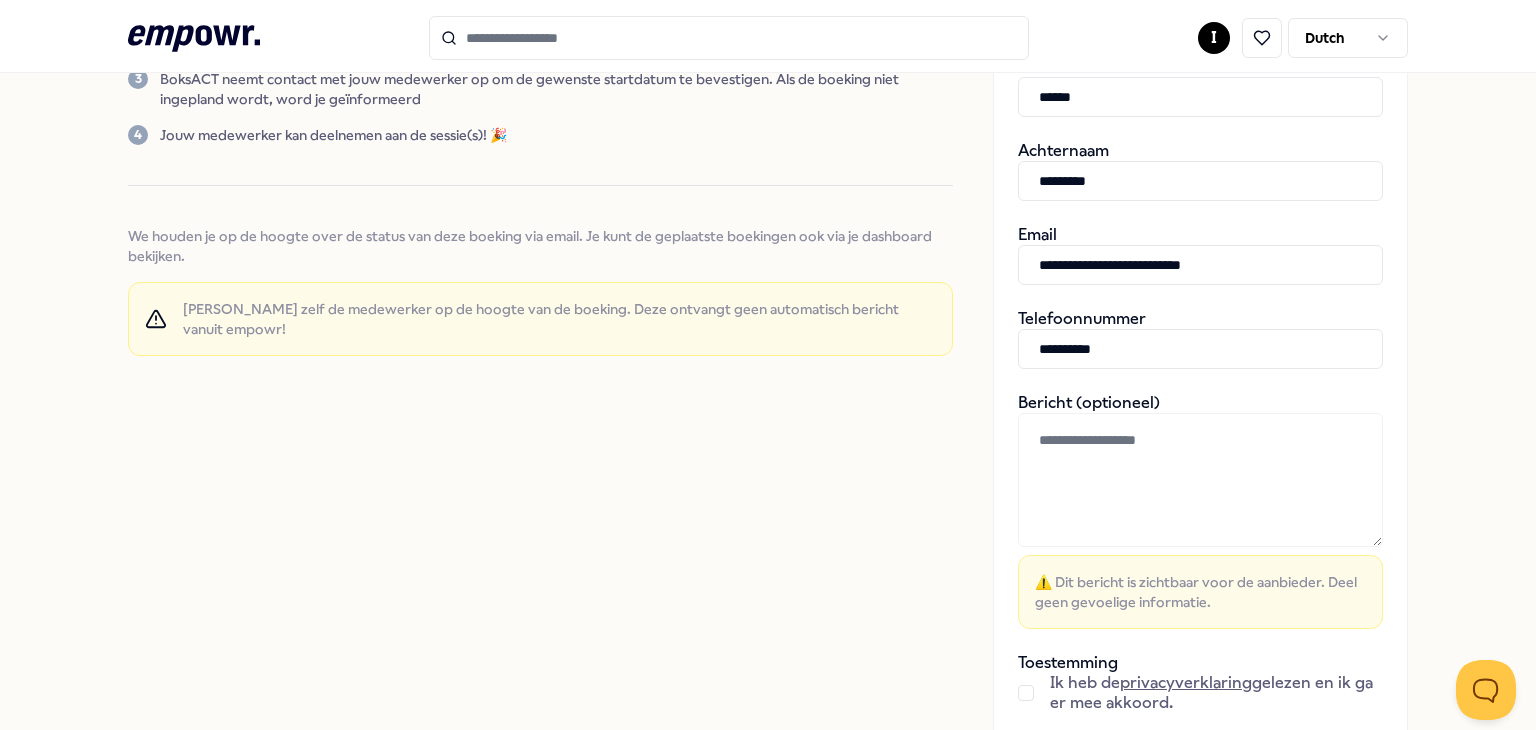 scroll, scrollTop: 600, scrollLeft: 0, axis: vertical 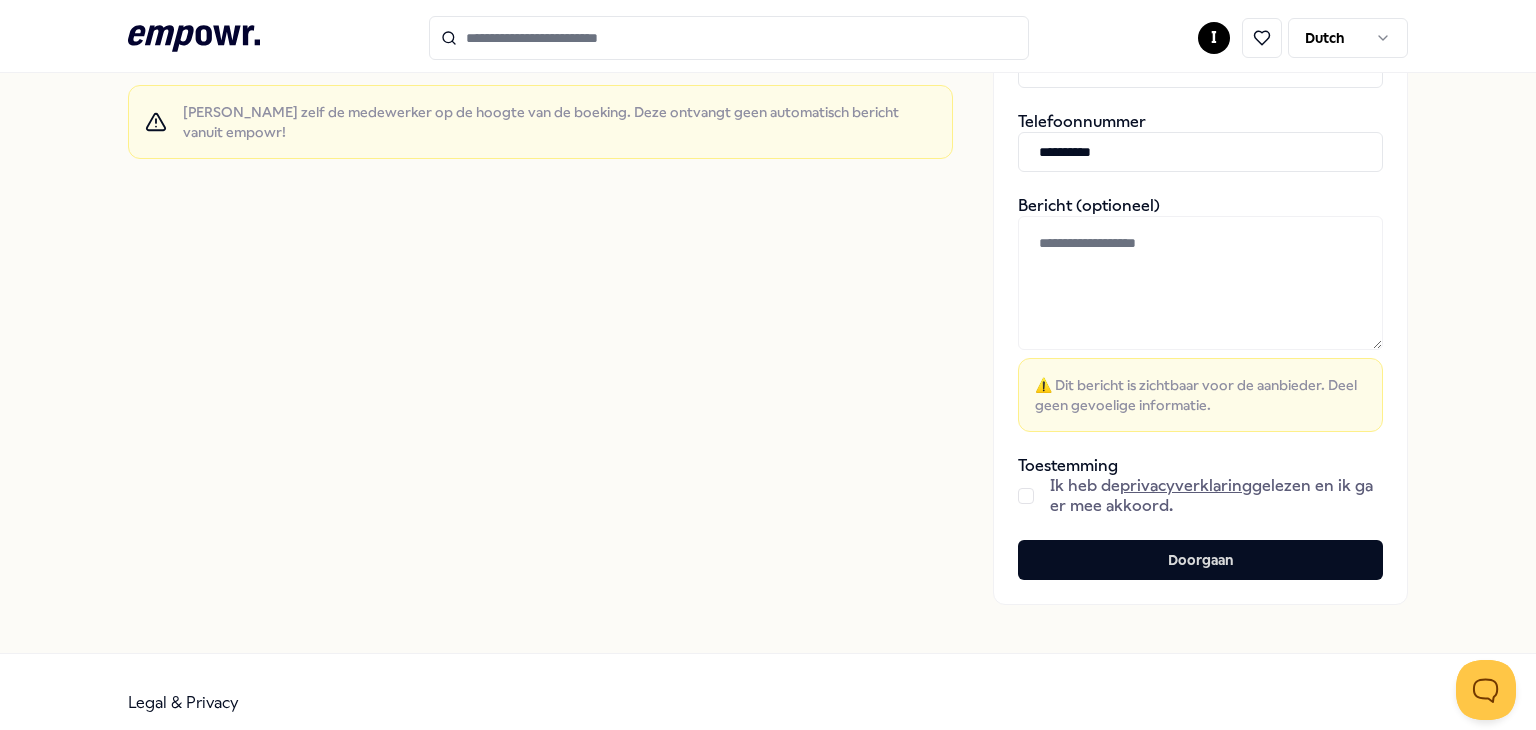 type on "**********" 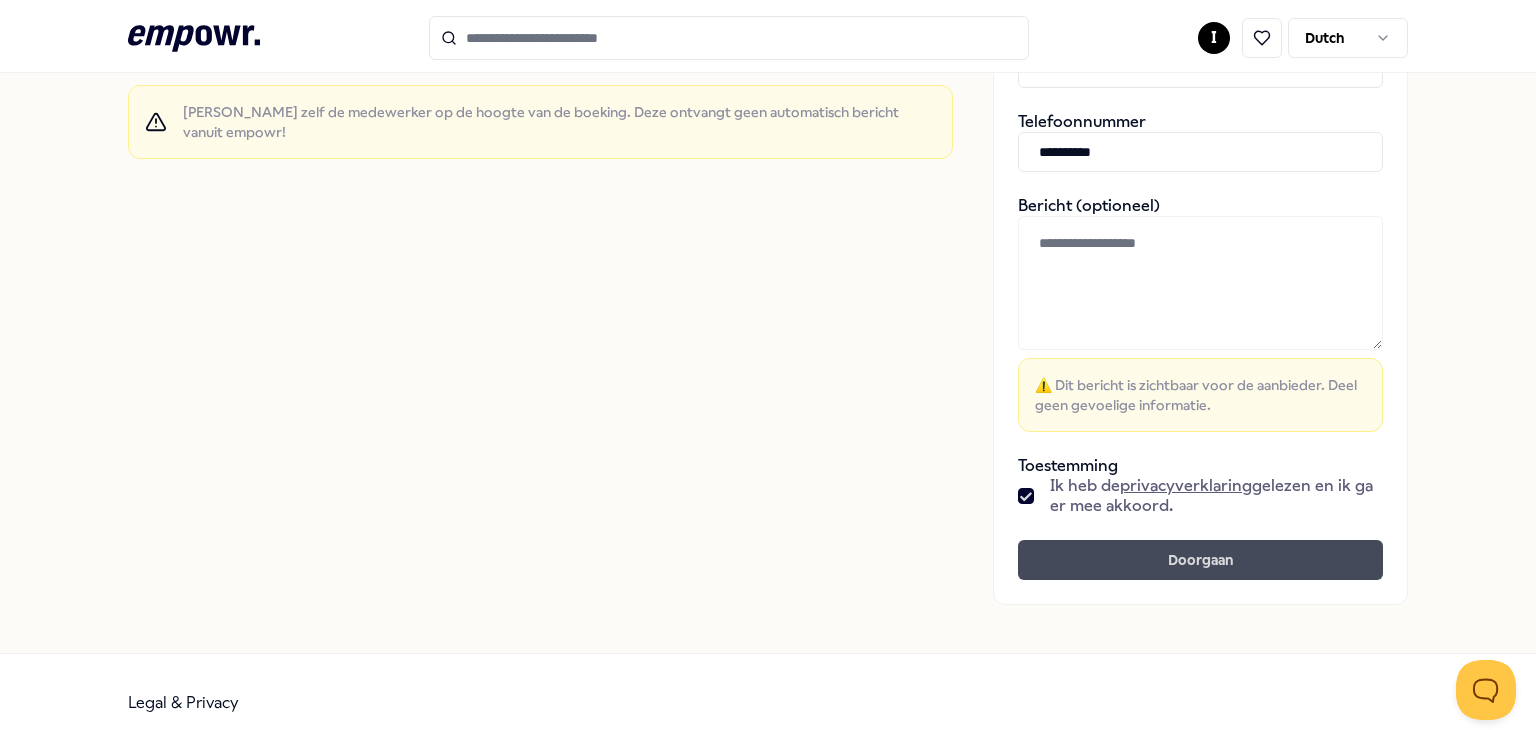 click on "Doorgaan" at bounding box center (1200, 560) 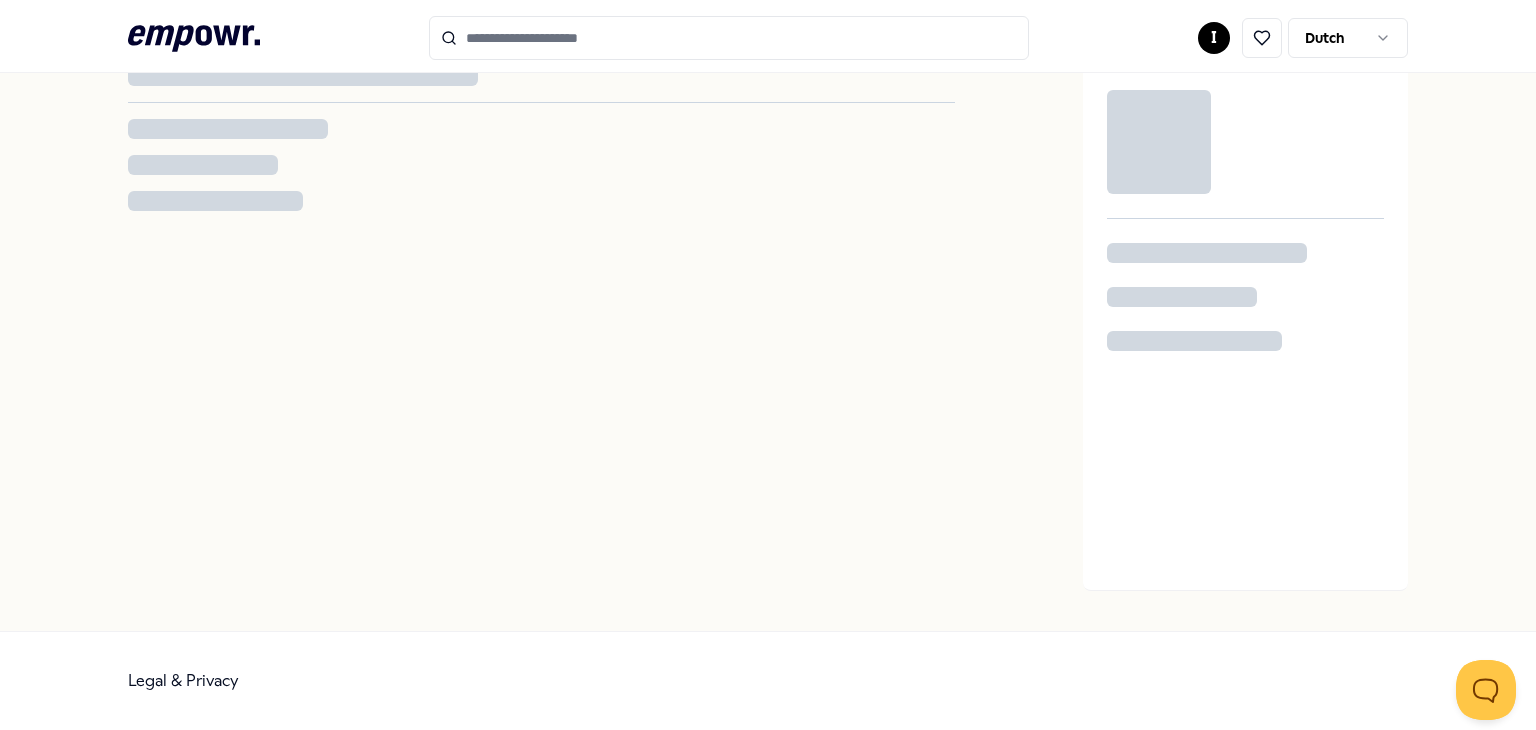 scroll, scrollTop: 0, scrollLeft: 0, axis: both 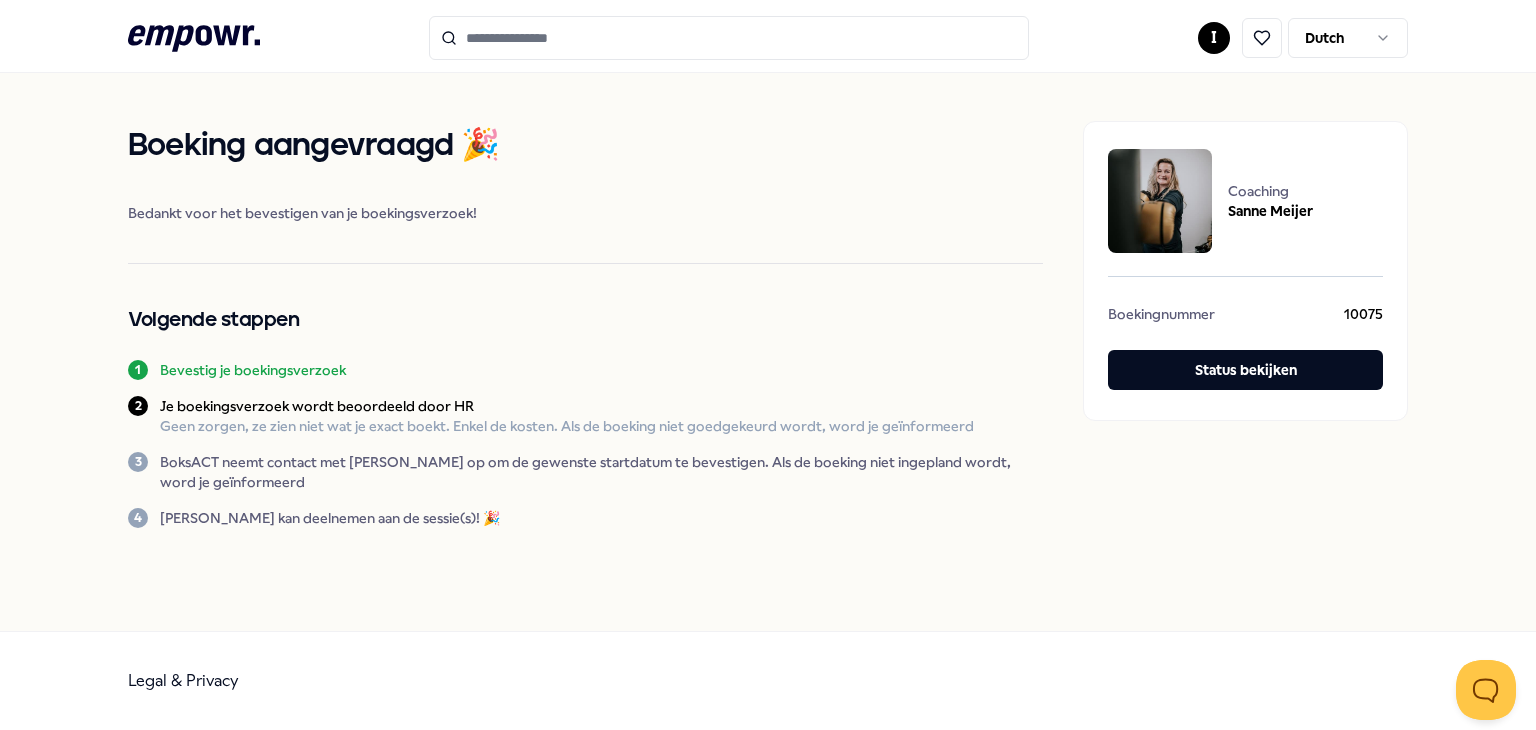 click at bounding box center (729, 38) 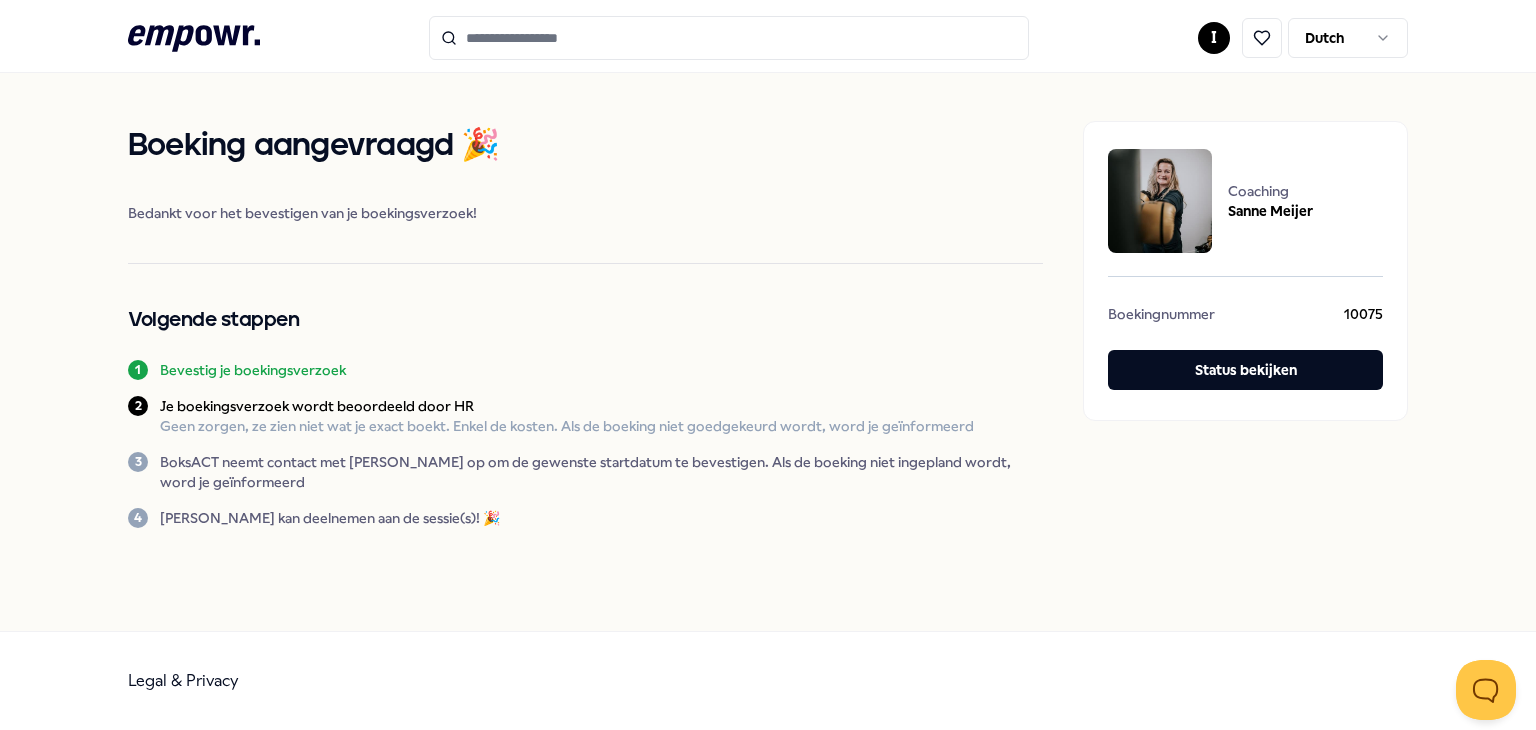 click at bounding box center (729, 38) 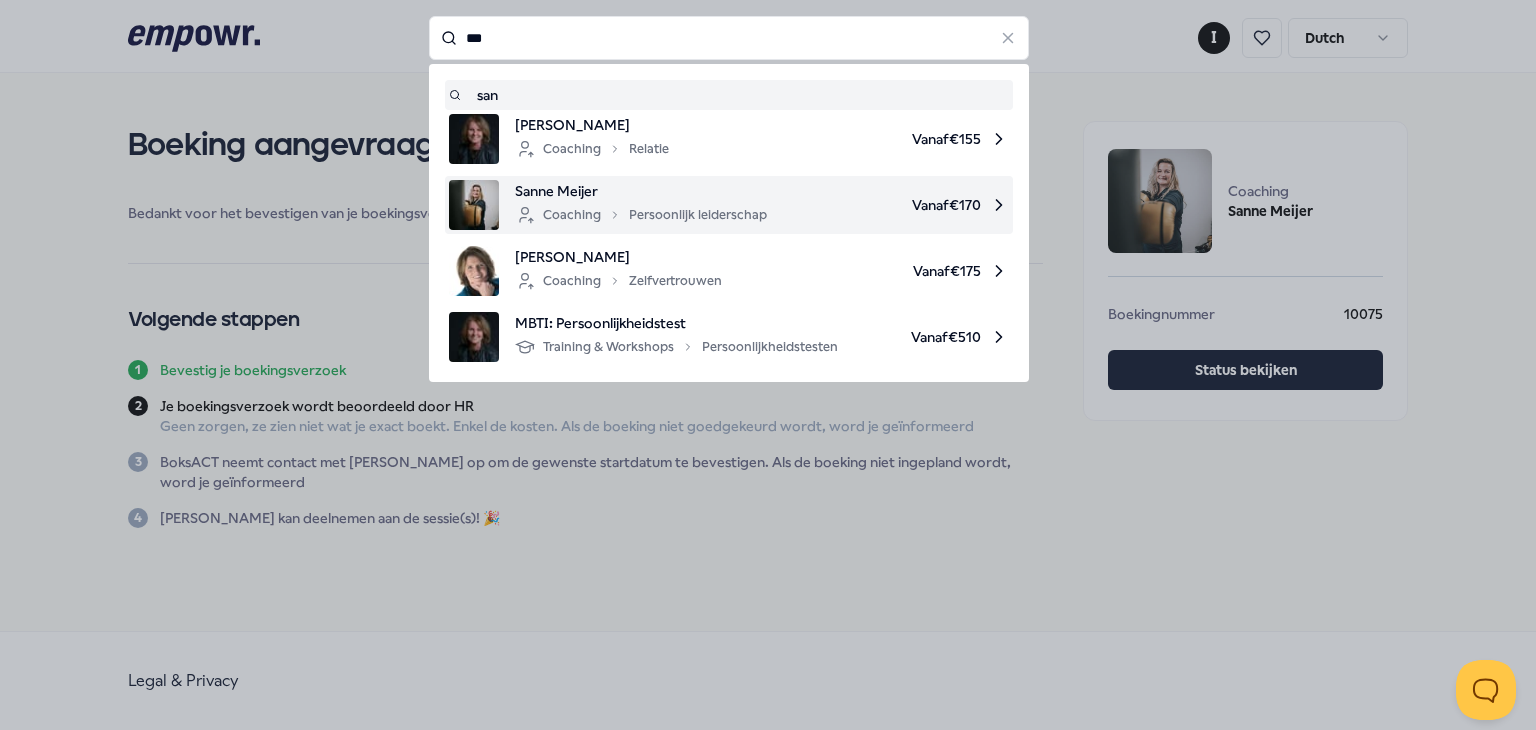 click on "Sanne Meijer" at bounding box center (641, 191) 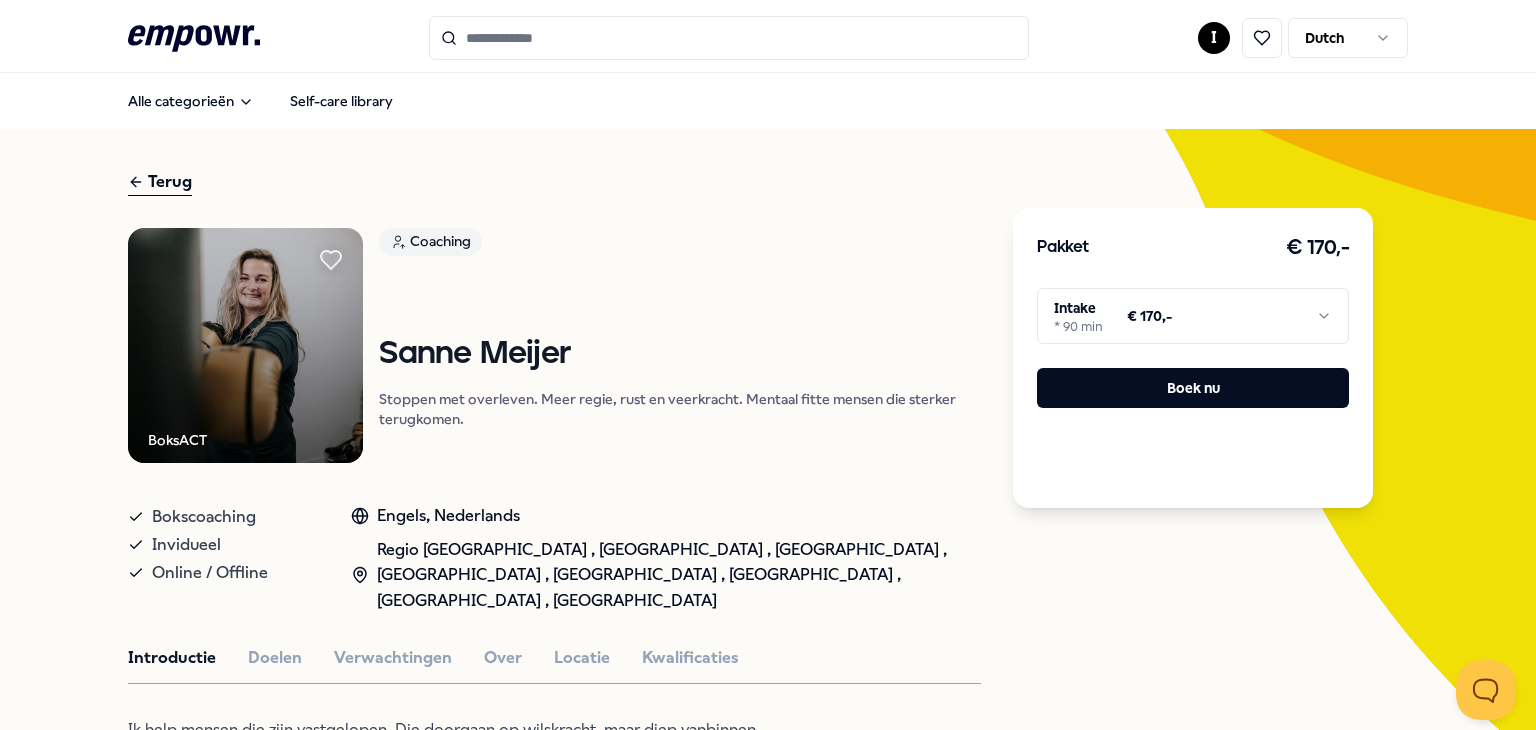 click on ".empowr-logo_svg__cls-1{fill:#03032f} I Dutch Alle categorieën   Self-care library Terug BoksACT Coaching Sanne Meijer Stoppen met overleven. Meer regie, rust en veerkracht. Mentaal fitte mensen die sterker terugkomen. Bokscoaching Invidueel Online / Offline Engels, Nederlands Regio Amsterdam , Regio Den Haag , Regio Rotterdam , Regio Utrecht , Regio Noord NL , Regio Oost NL , Regio  Zuid  NL , Regio  West  NL  Introductie Doelen Verwachtingen Over Locatie Kwalificaties Ik help mensen die zijn vastgelopen. Die doorgaan op wilskracht, maar diep vanbinnen voelen: zo trek ik het niet meer. Met BoksACT breng ik letterlijk beweging in wat vastzit. Geen zweverig gedoe, maar een nuchtere combinatie van ACT, bokscoaching en psychologie. Ik kijk niet weg, stel rake vragen, let op lichaamstaal en help je weer in contact te komen met jezelf. Zodat je leert omgaan met stress, duidelijke keuzes maakt en krachtig verder kunt. Eerlijk, doeltreffend en altijd met volle aandacht. Beoordelingen Marieke, Alkmaar, 34 jaar" at bounding box center (768, 365) 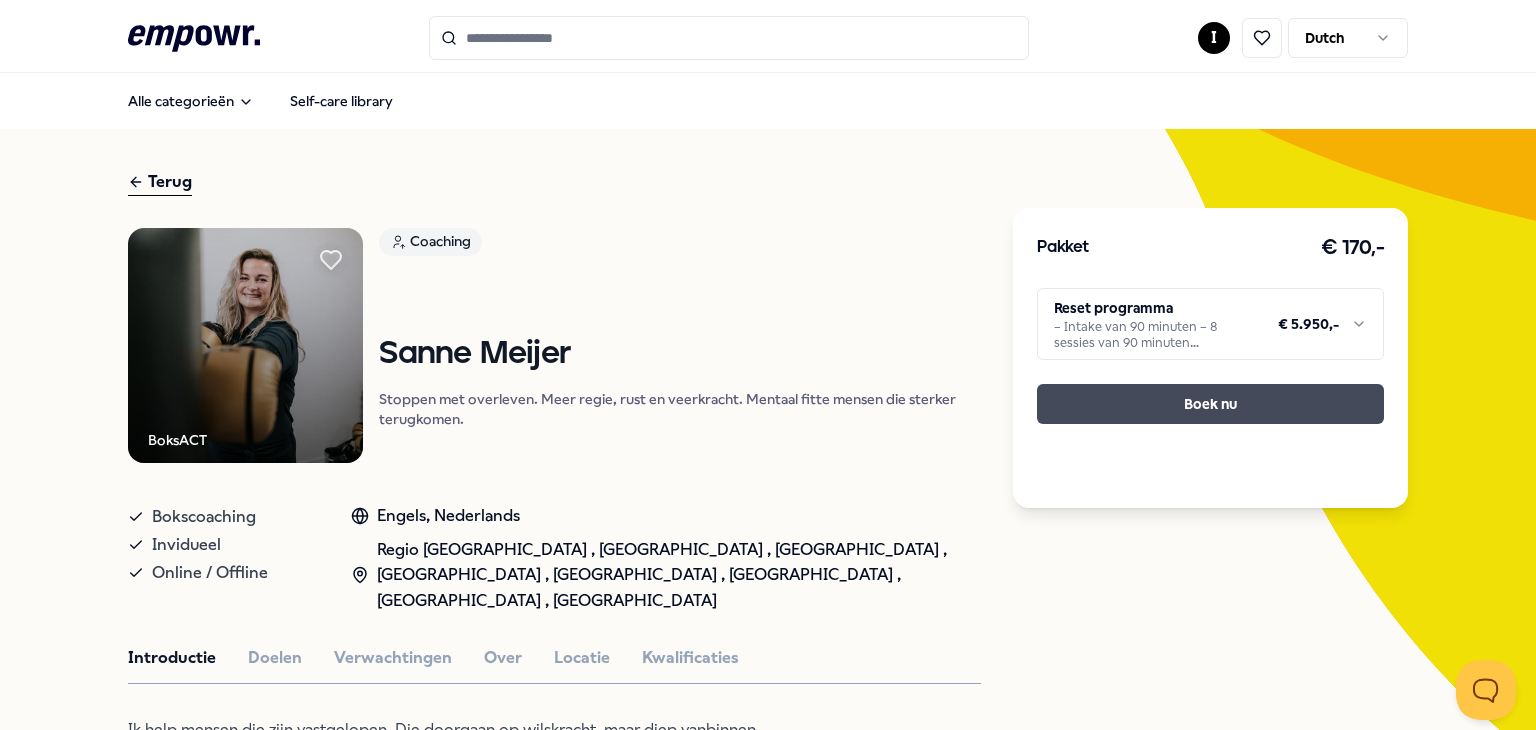 click on "Boek nu" at bounding box center [1210, 404] 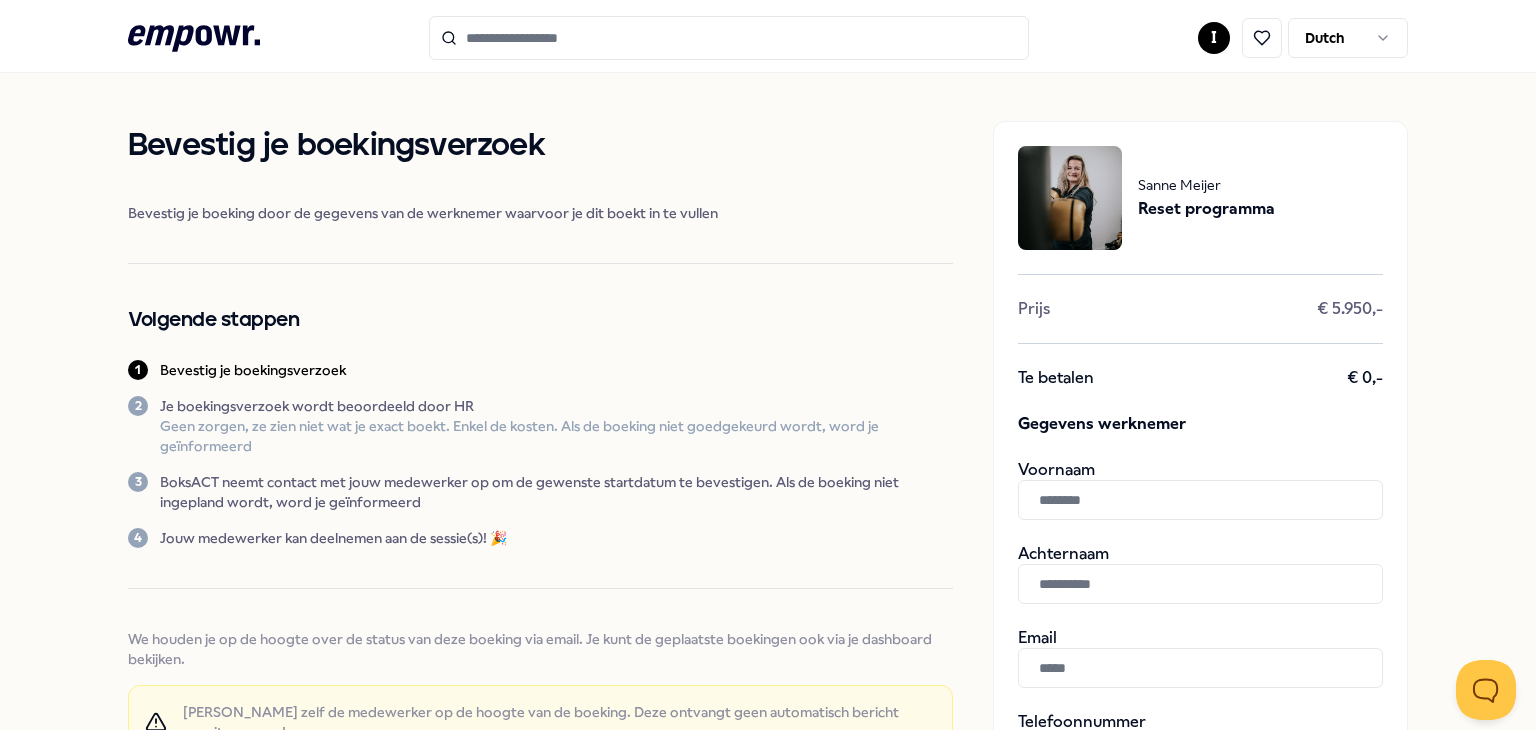 click at bounding box center [1200, 500] 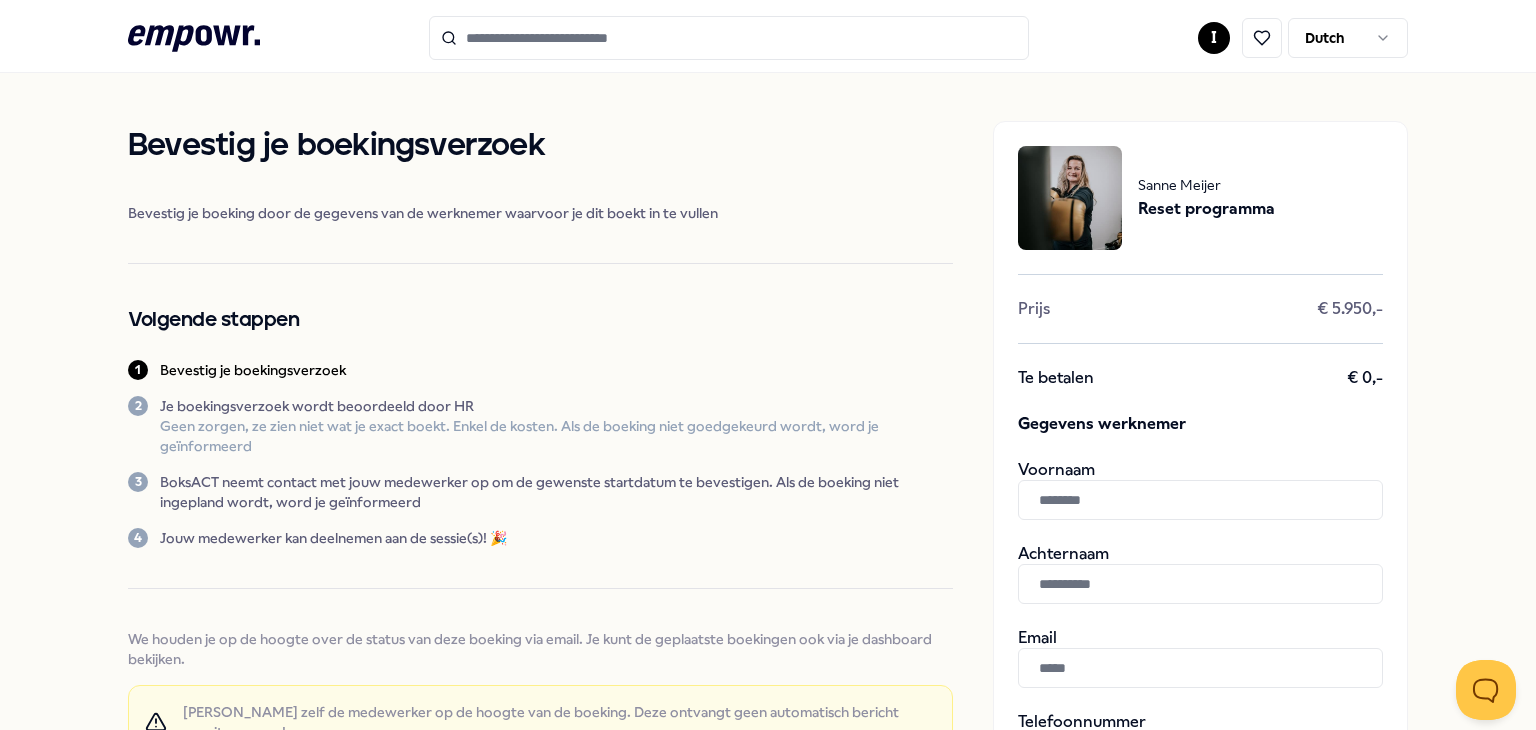 click at bounding box center (1200, 500) 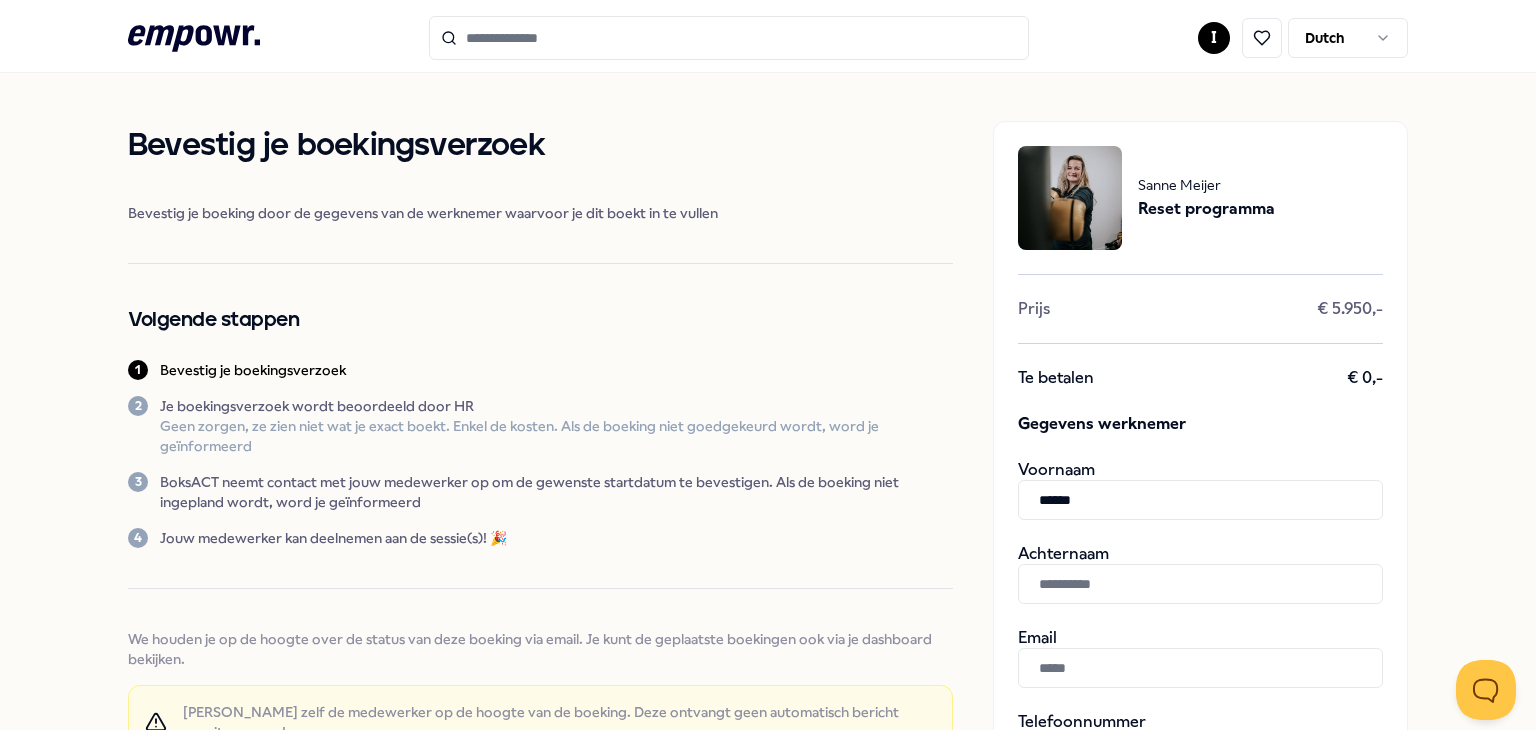 type on "******" 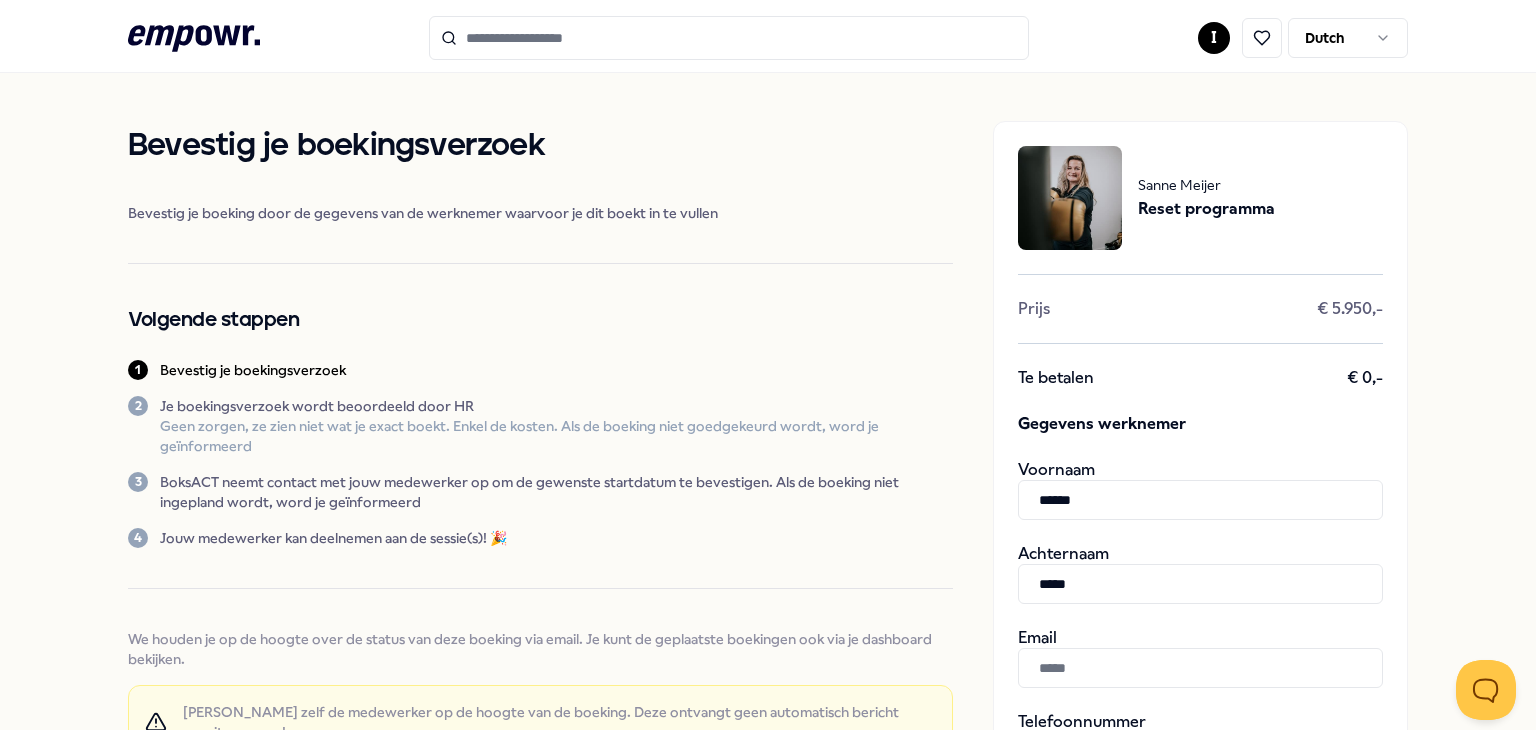 type on "*****" 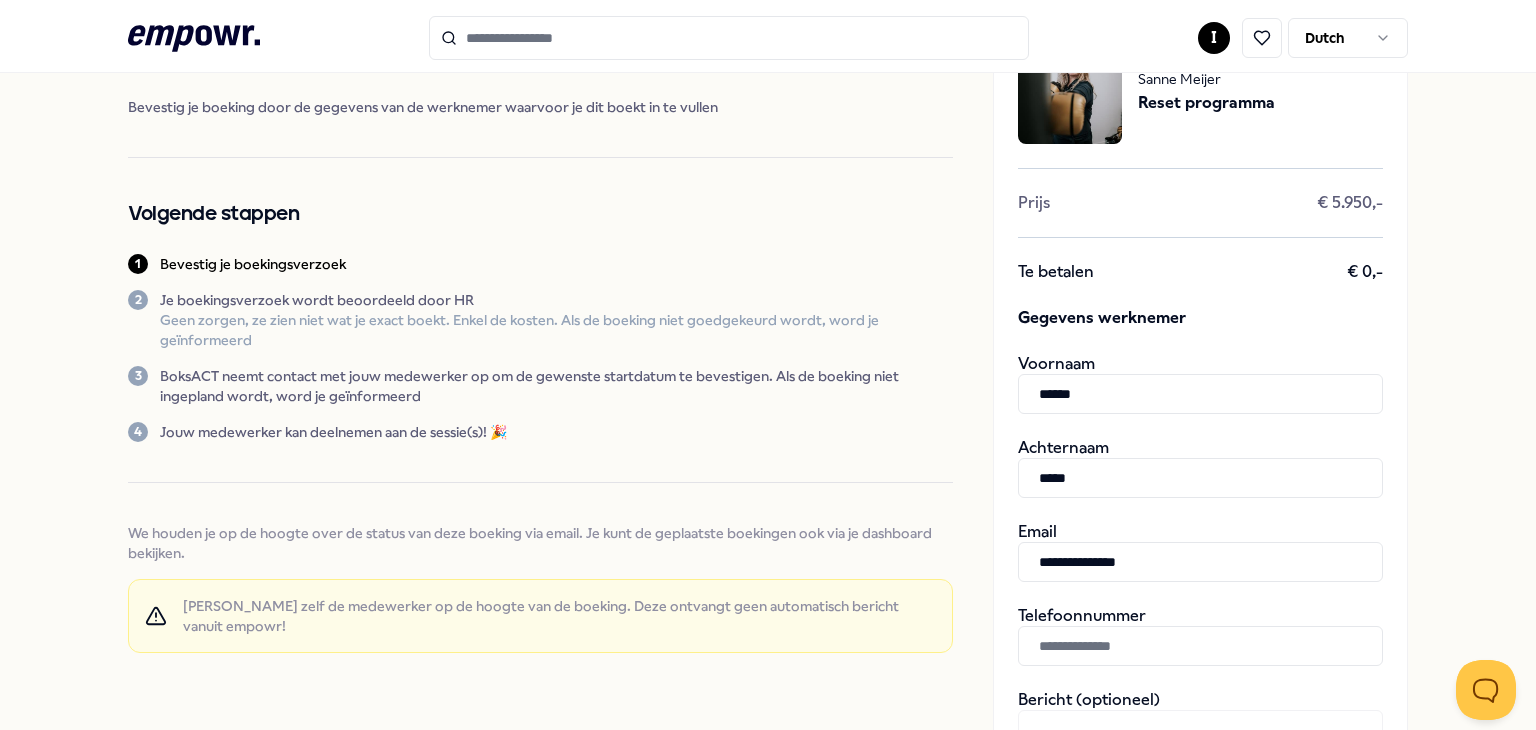 scroll, scrollTop: 300, scrollLeft: 0, axis: vertical 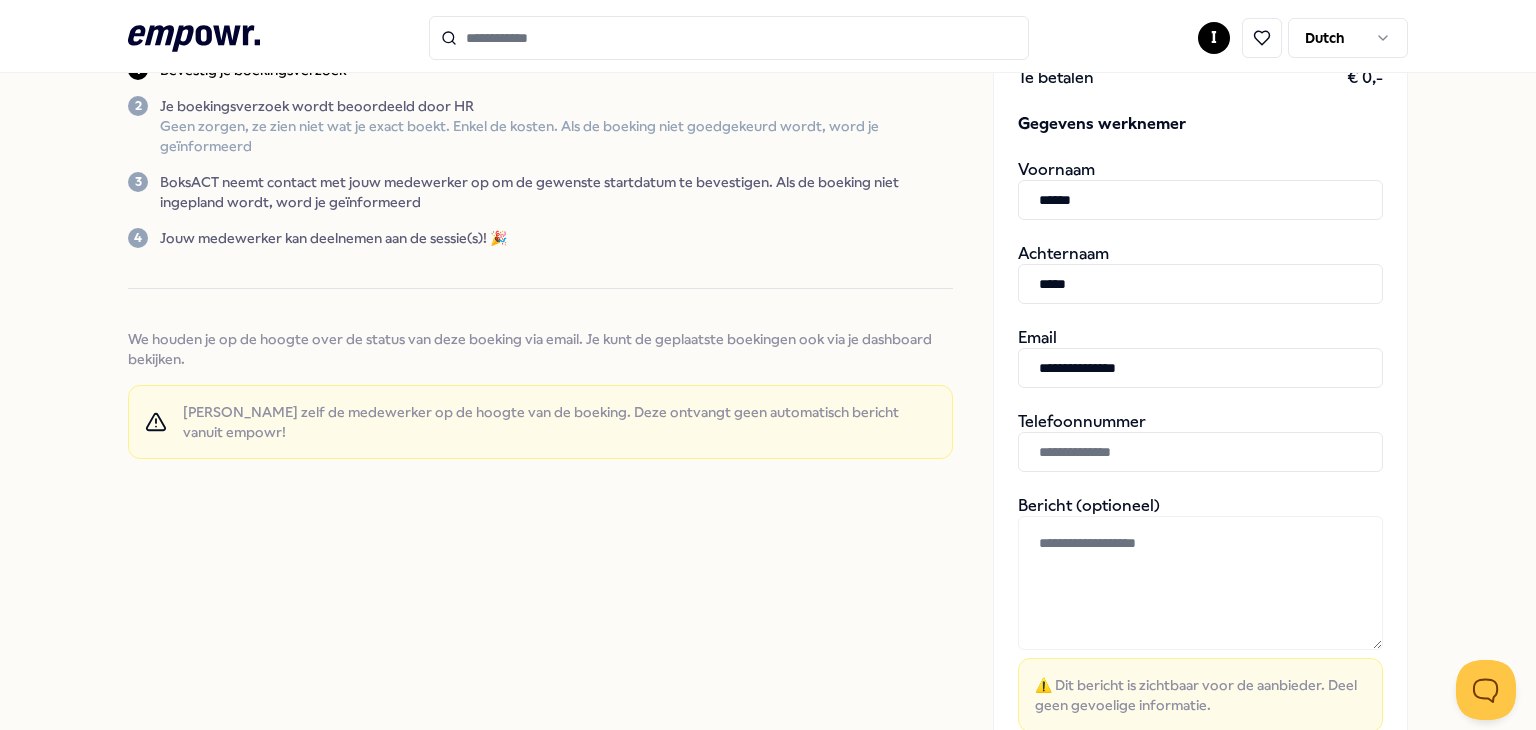 type on "**********" 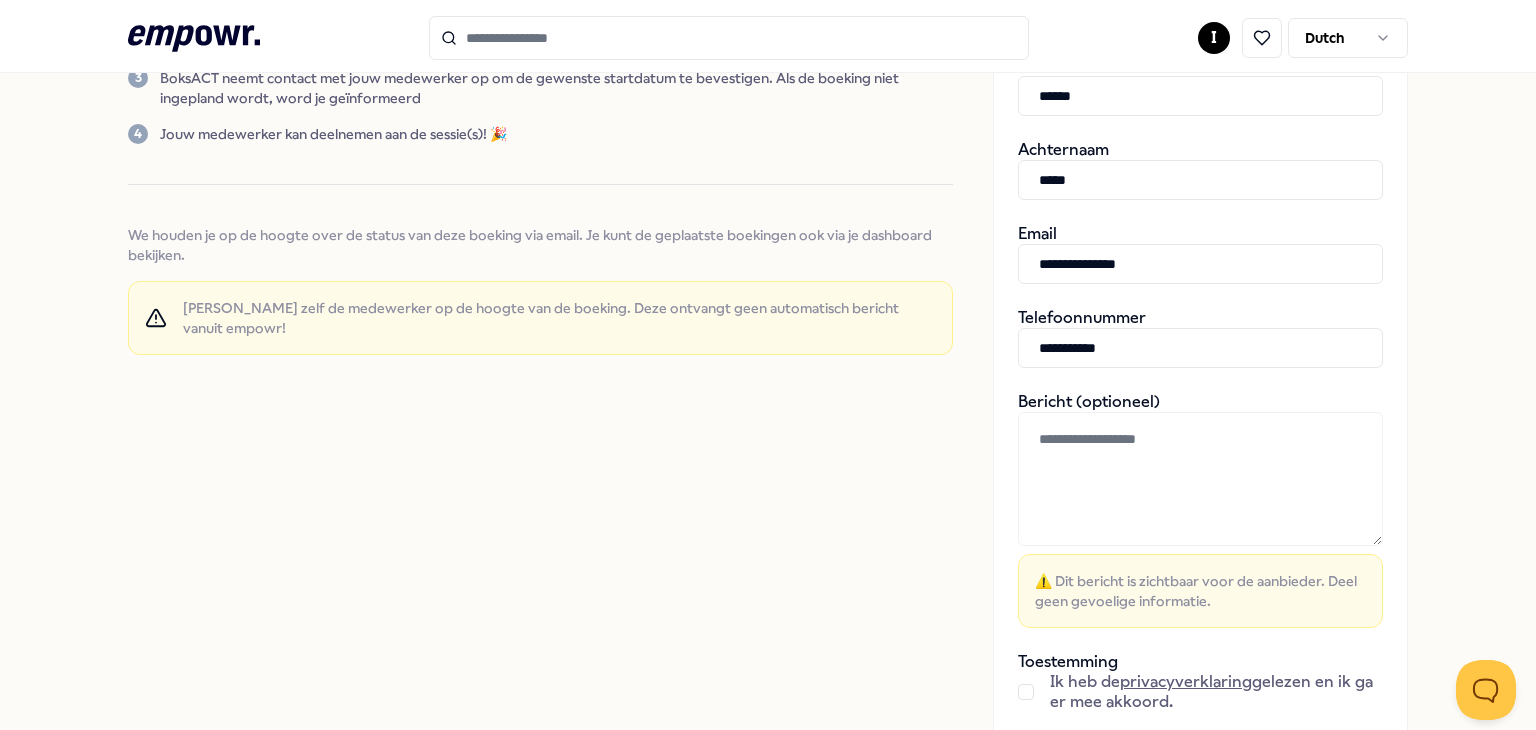 scroll, scrollTop: 600, scrollLeft: 0, axis: vertical 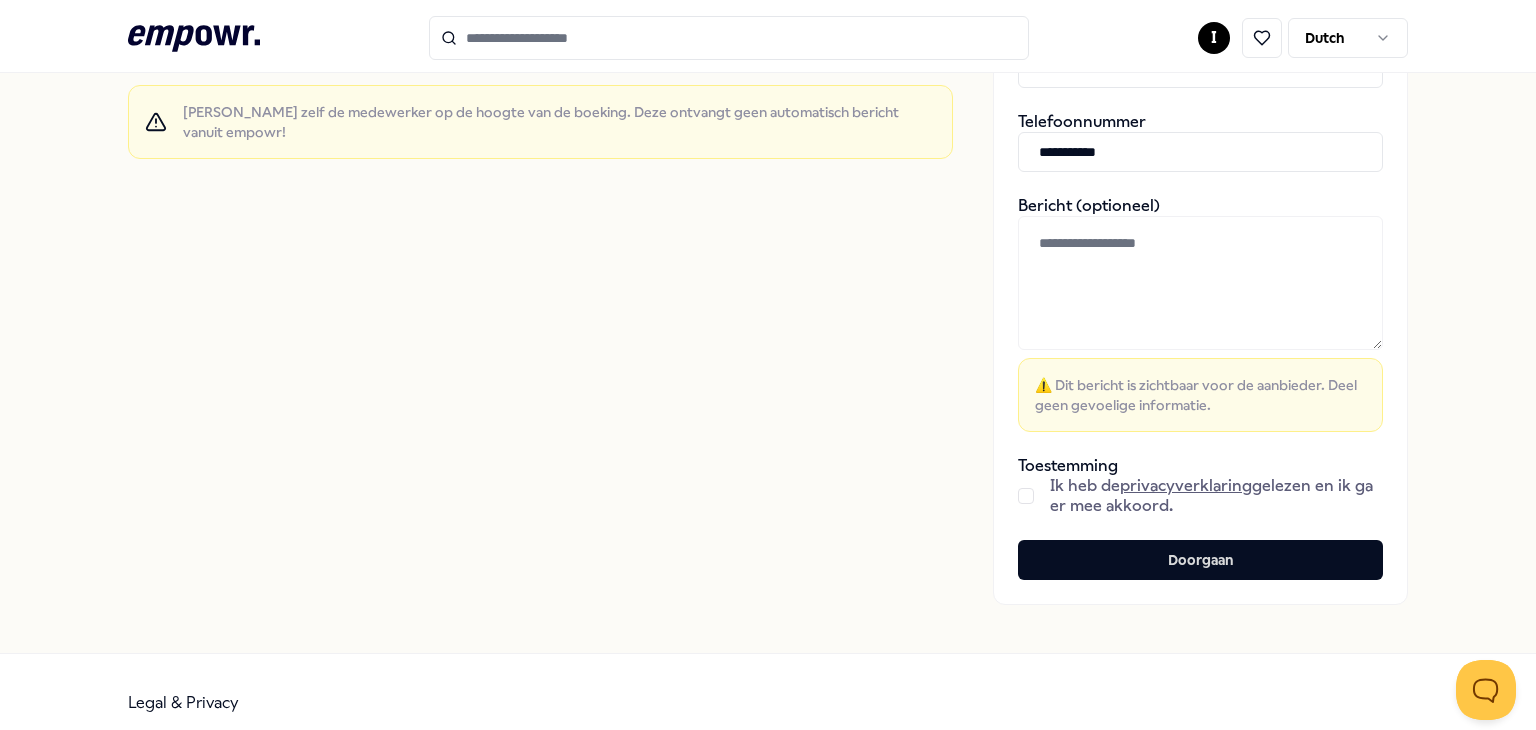 click at bounding box center [1026, 496] 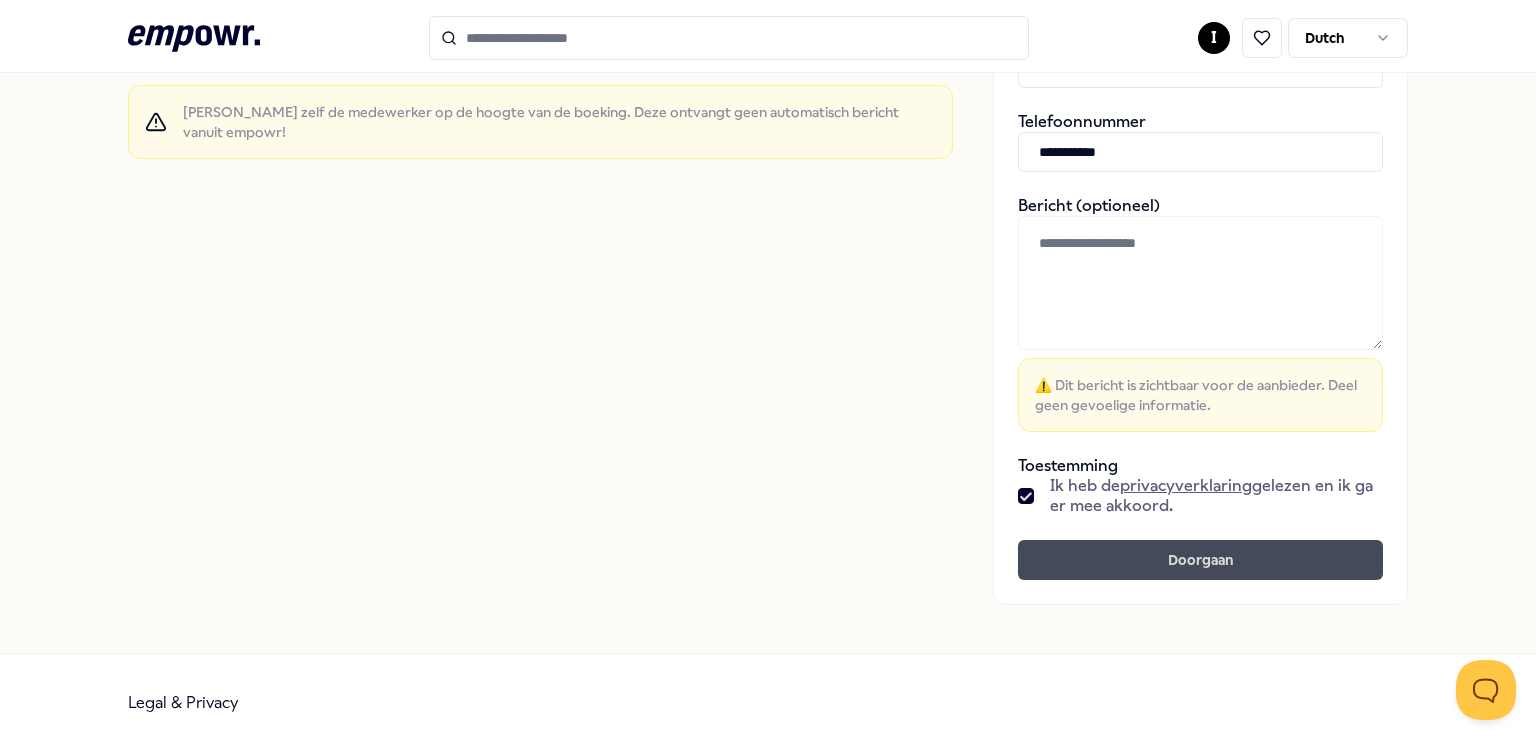 click on "Doorgaan" at bounding box center (1200, 560) 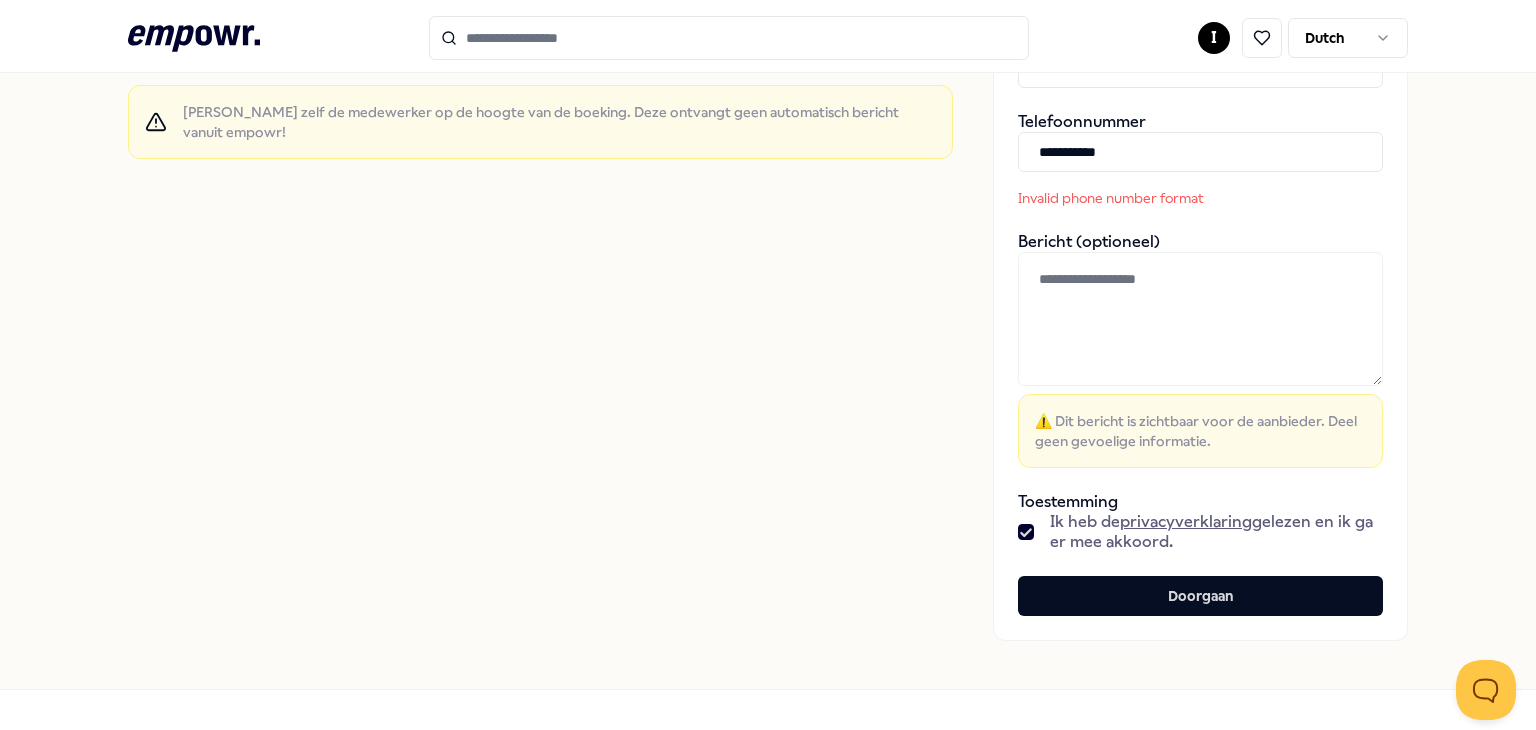 click on "**********" at bounding box center [1200, 152] 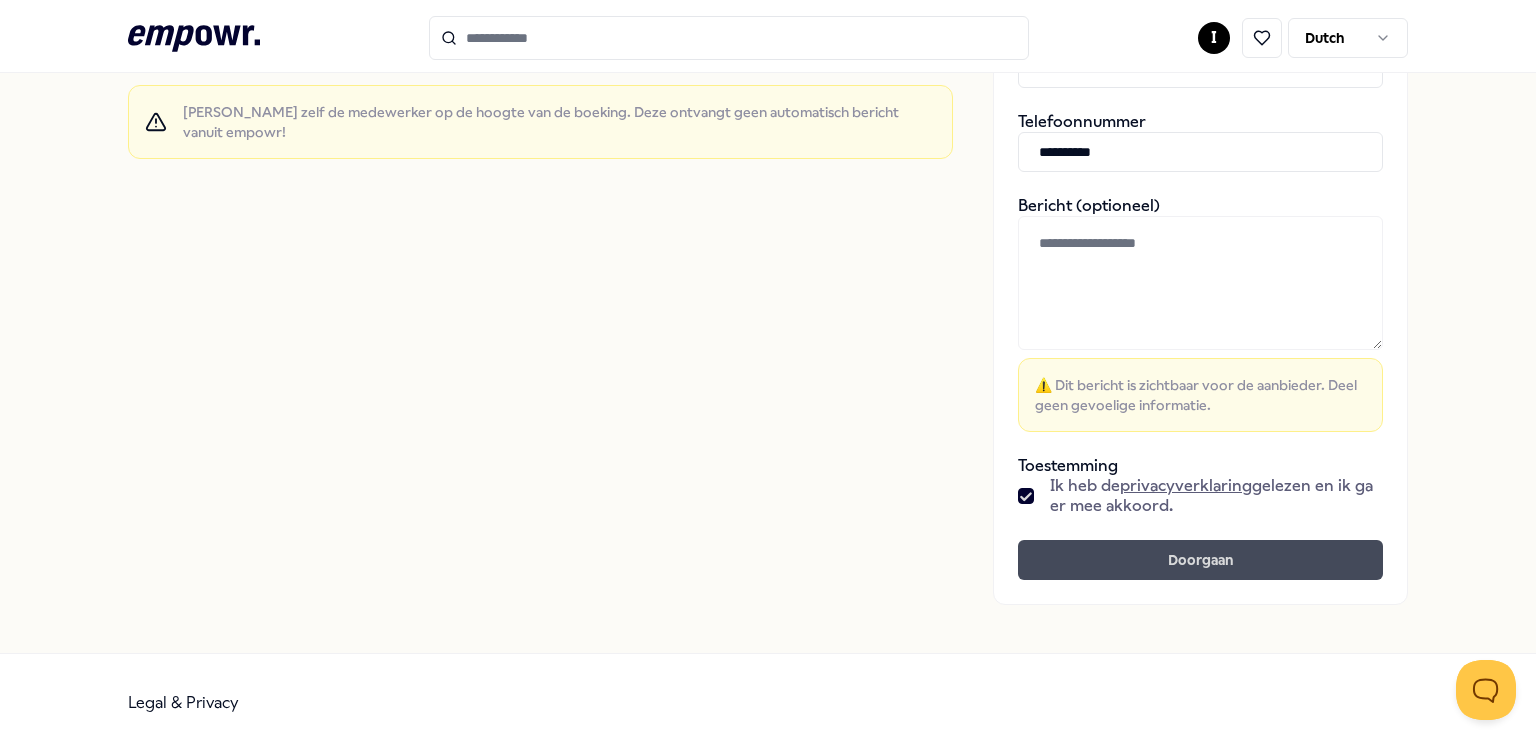 type on "**********" 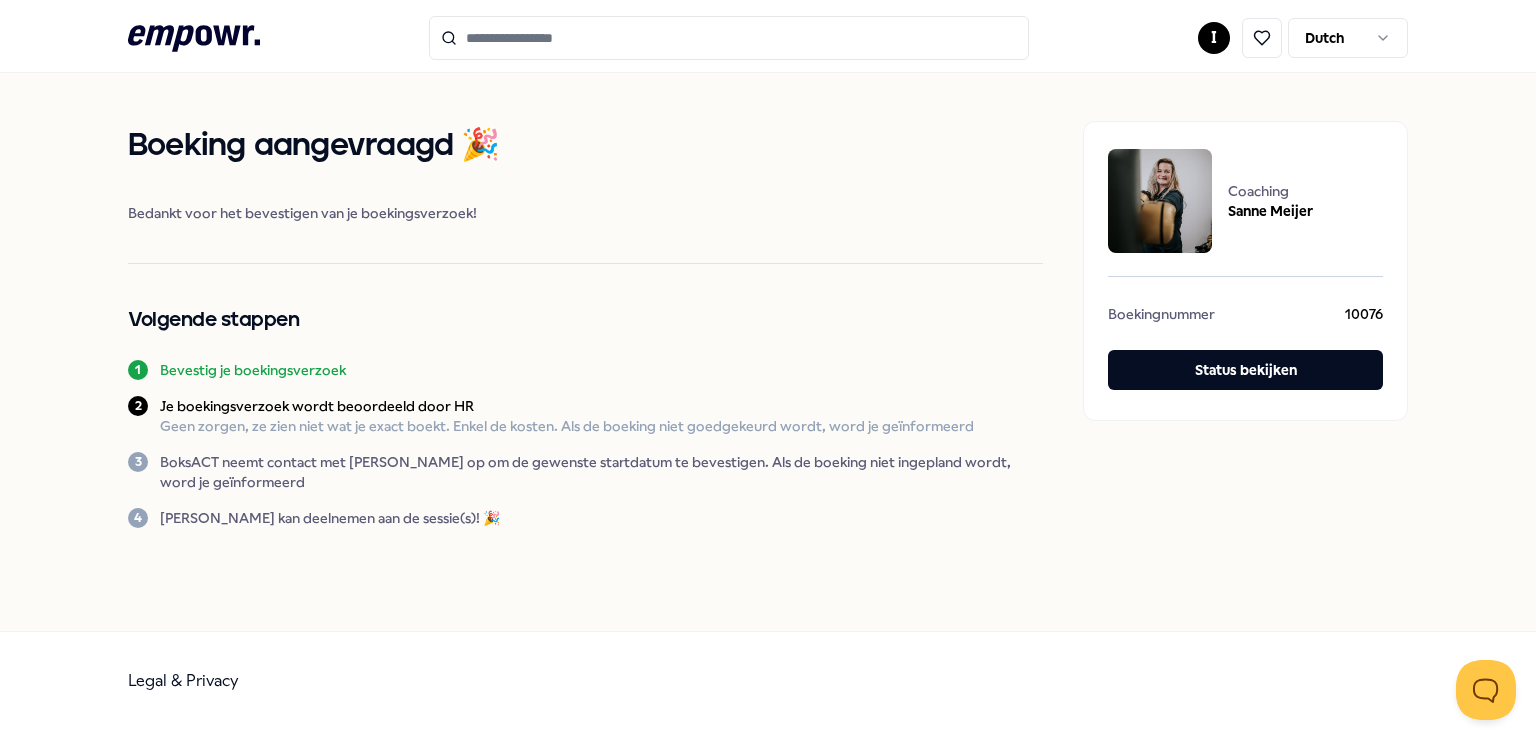 scroll, scrollTop: 0, scrollLeft: 0, axis: both 